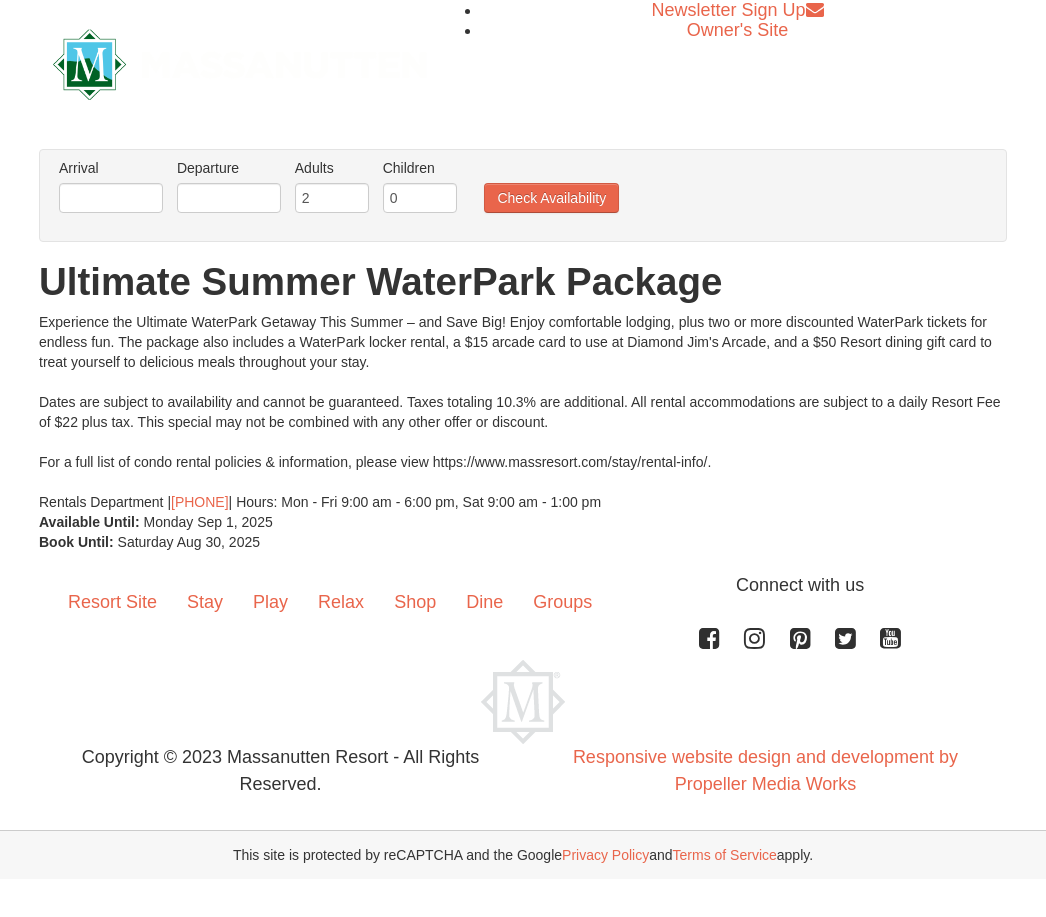 scroll, scrollTop: 0, scrollLeft: 0, axis: both 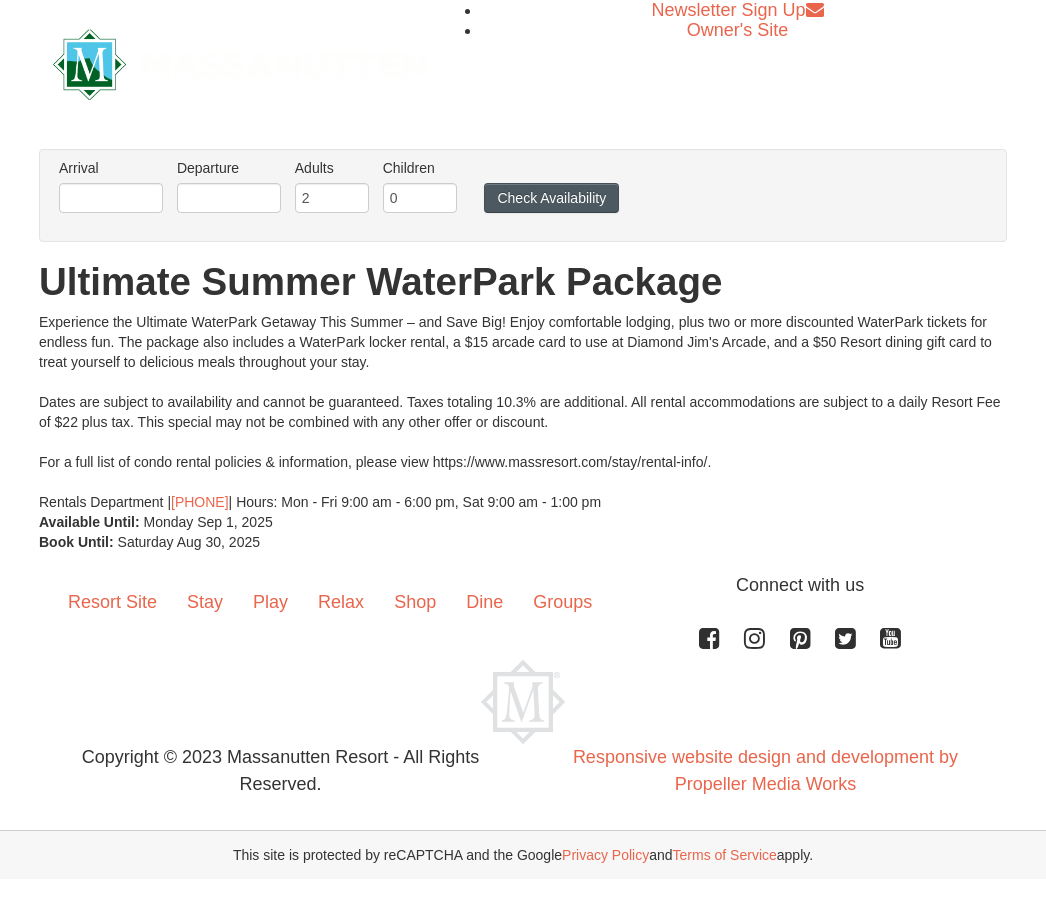 click on "Check Availability" at bounding box center (551, 198) 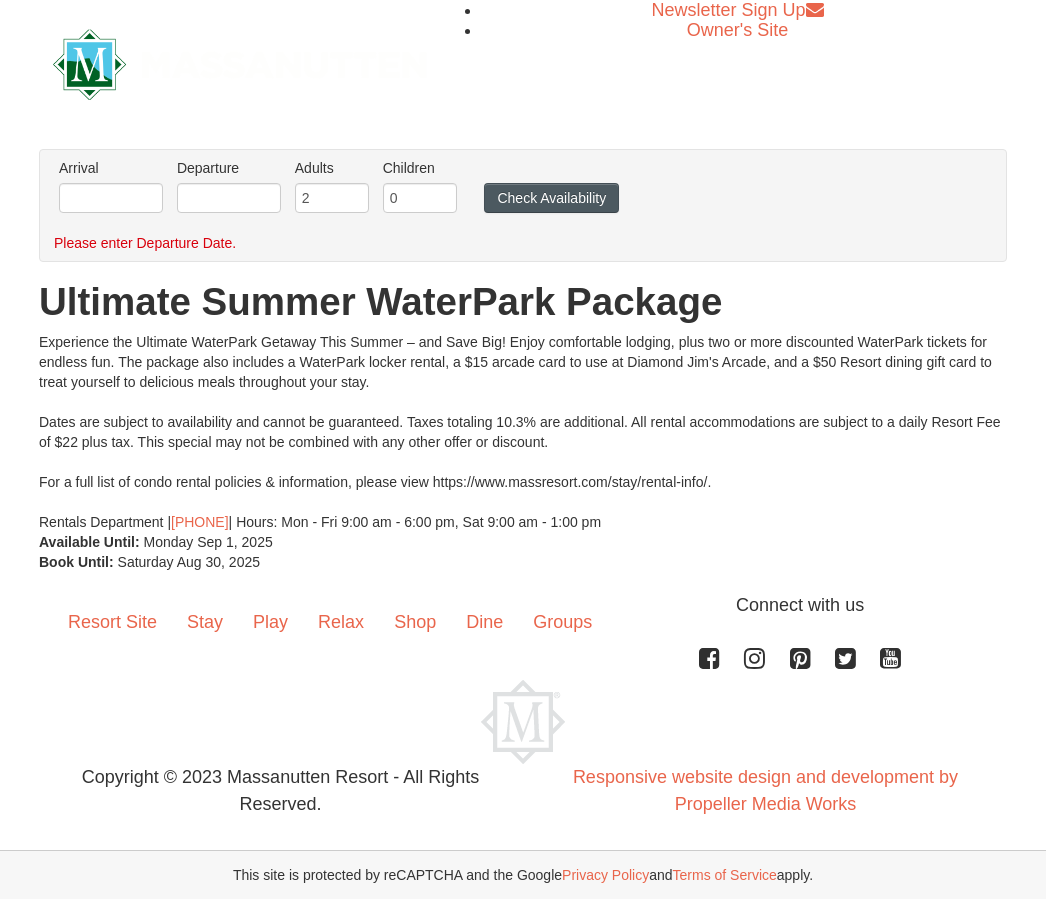 click on "Check Availability" at bounding box center (551, 198) 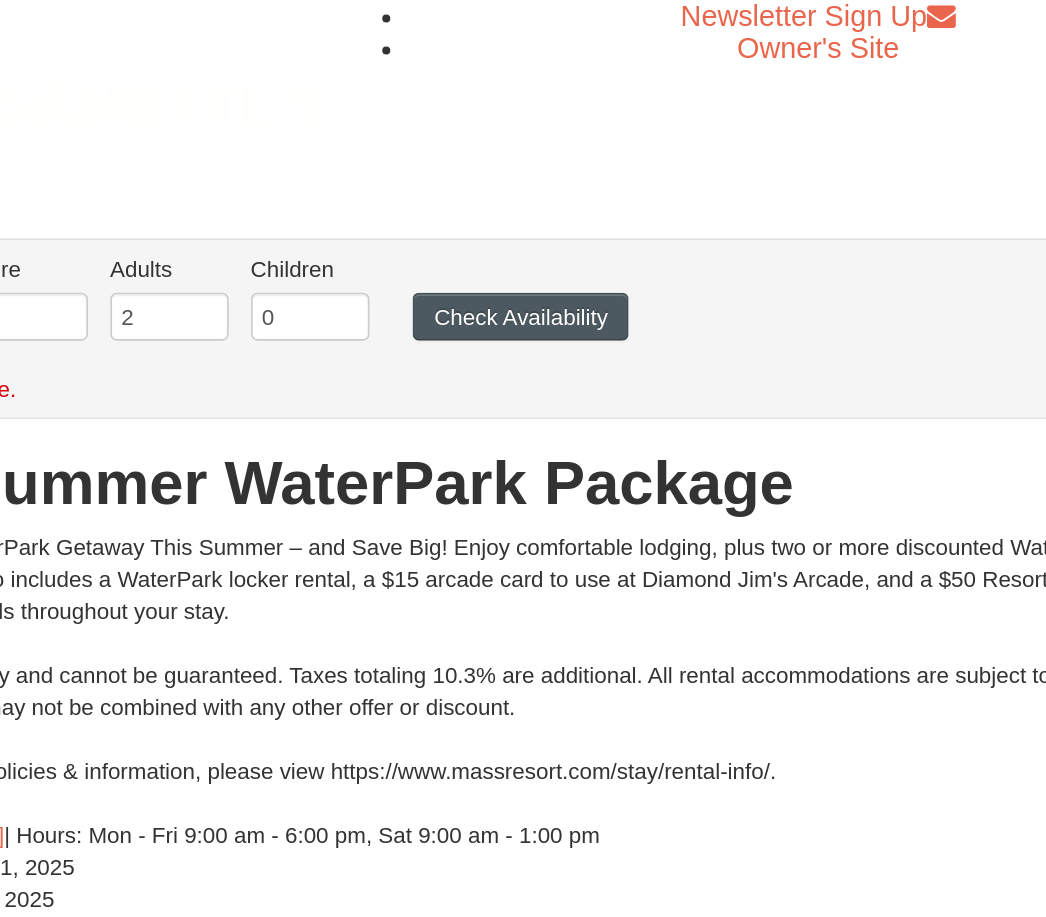 click on "Check Availability" at bounding box center [551, 198] 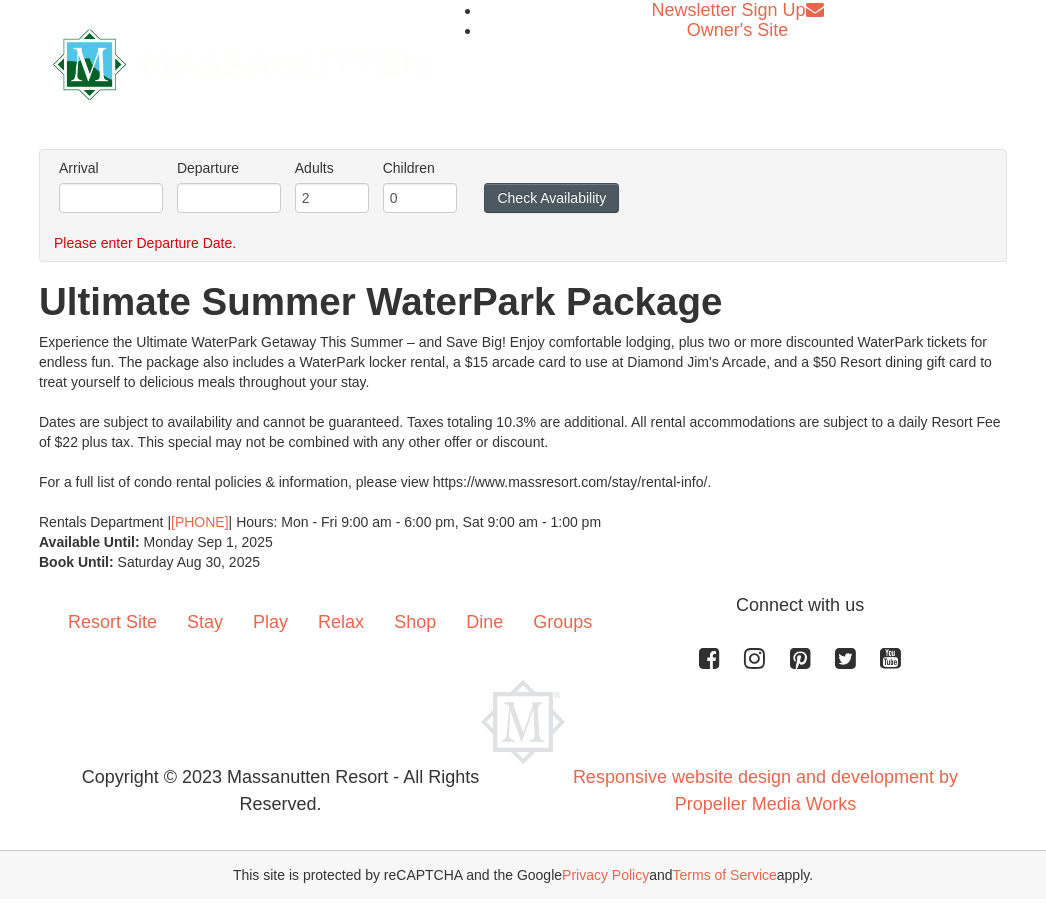 click on "Check Availability" at bounding box center [551, 198] 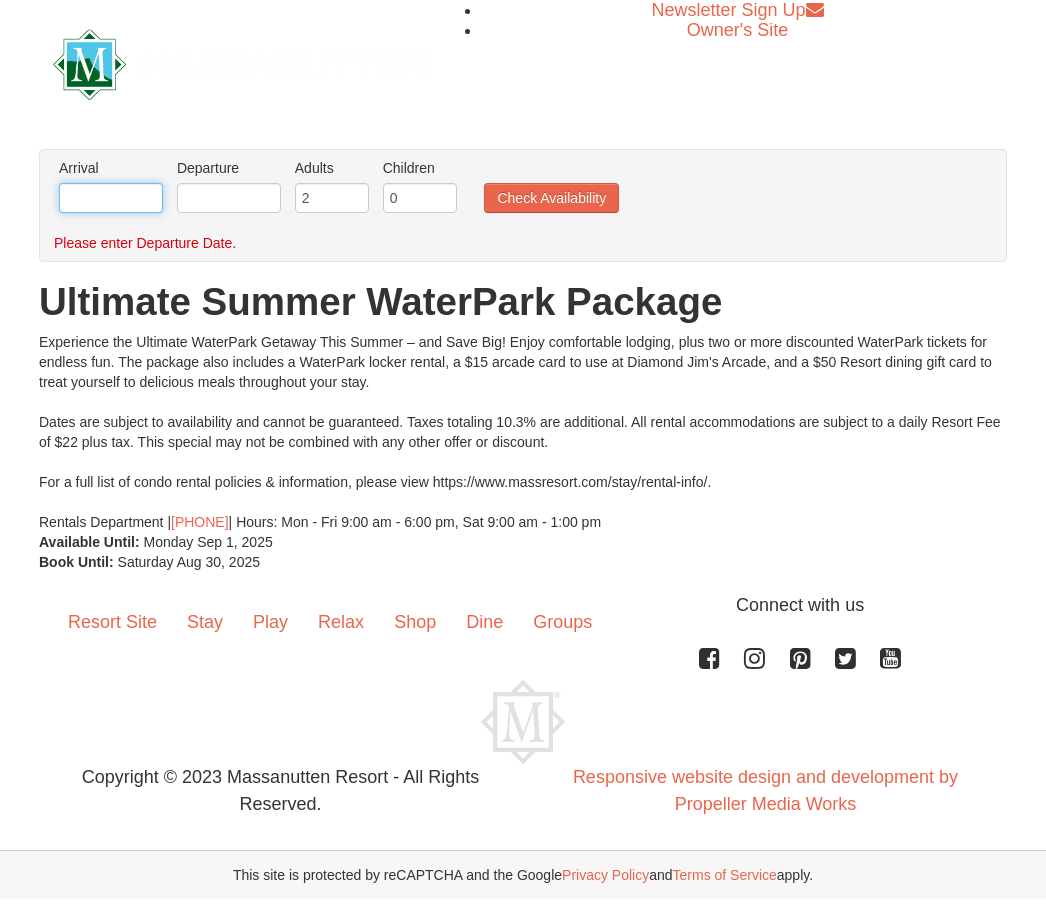 click at bounding box center (111, 198) 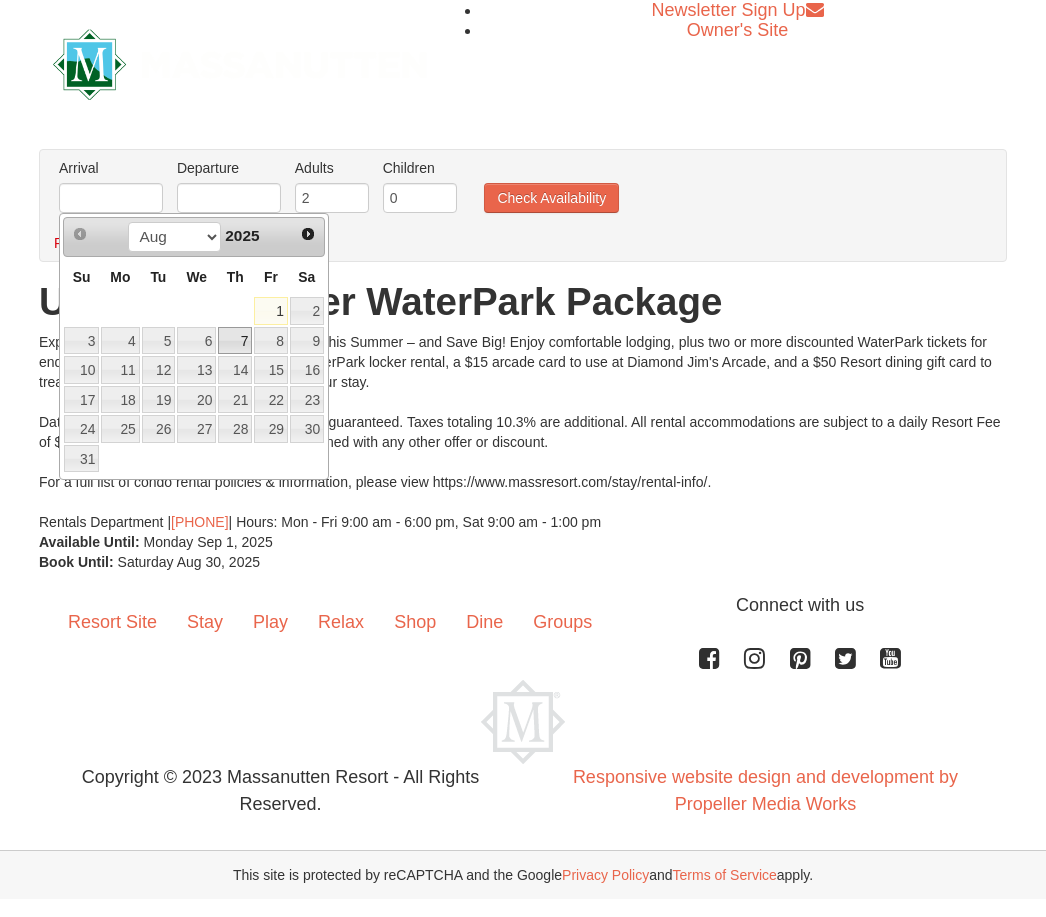click on "7" at bounding box center (235, 341) 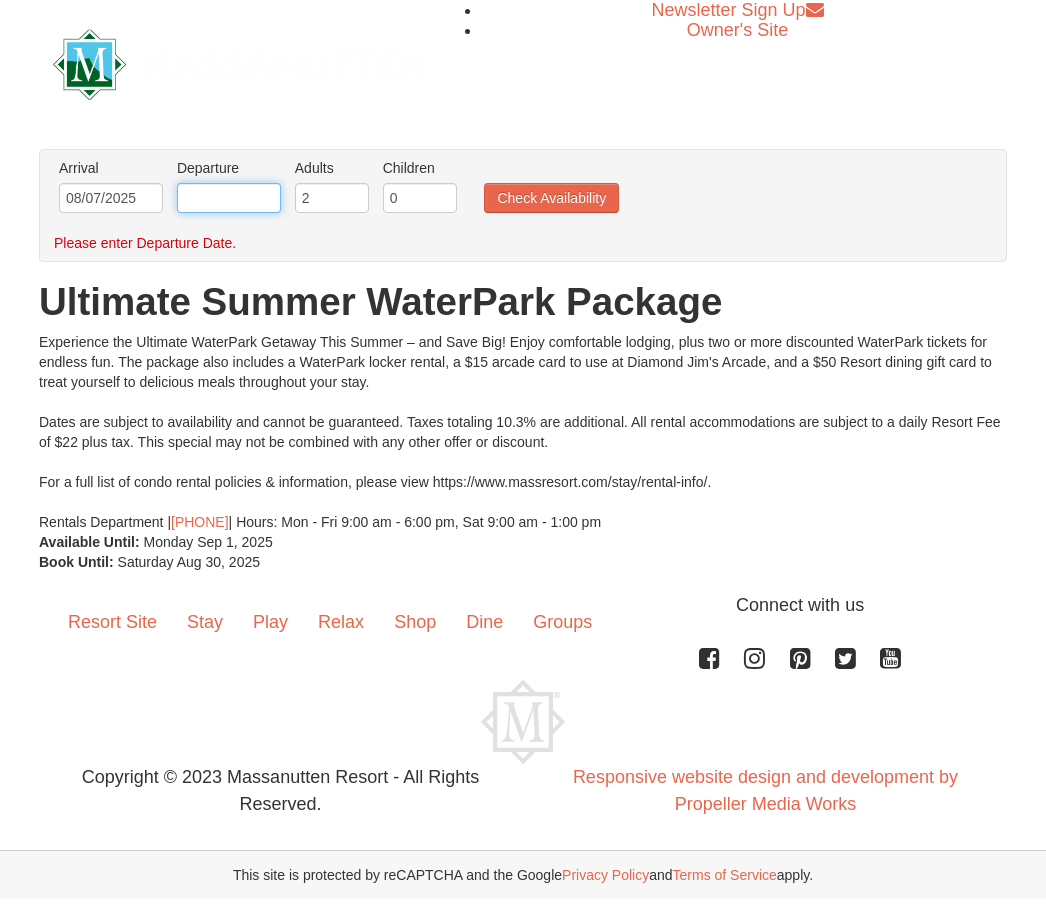 click at bounding box center [229, 198] 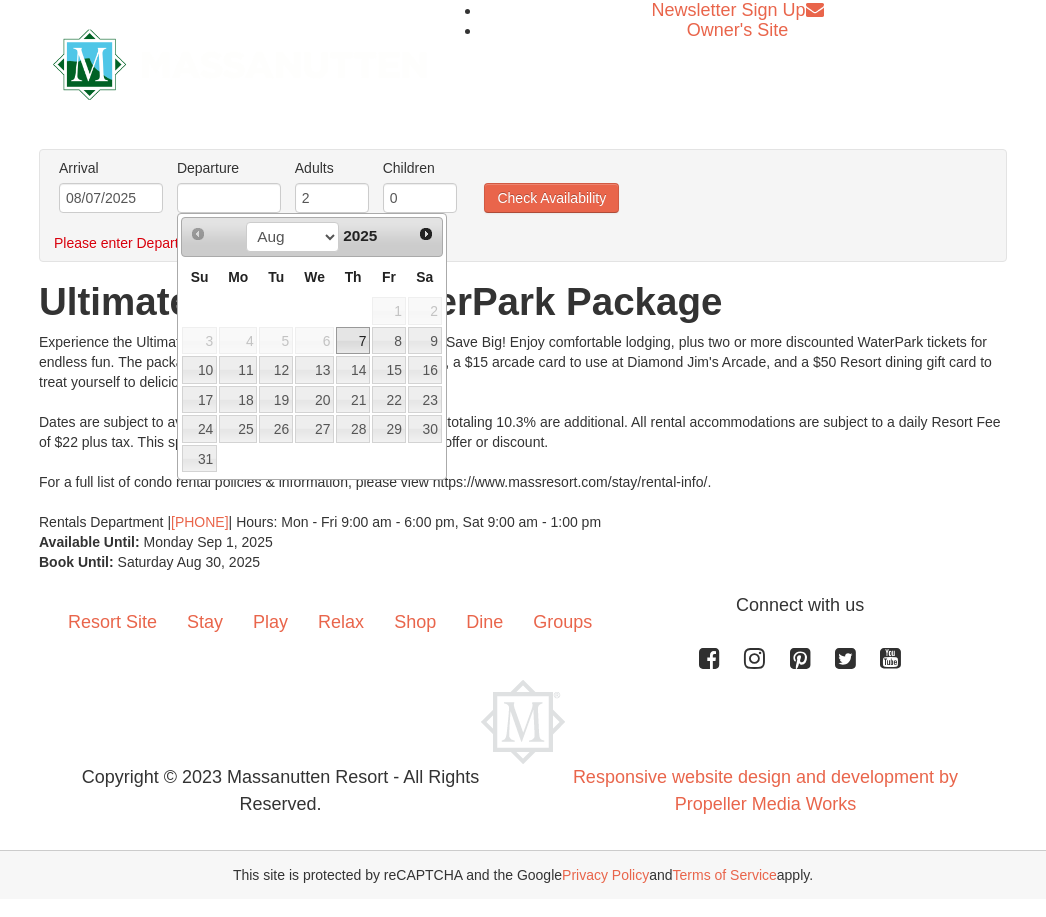 click on "9" at bounding box center [425, 341] 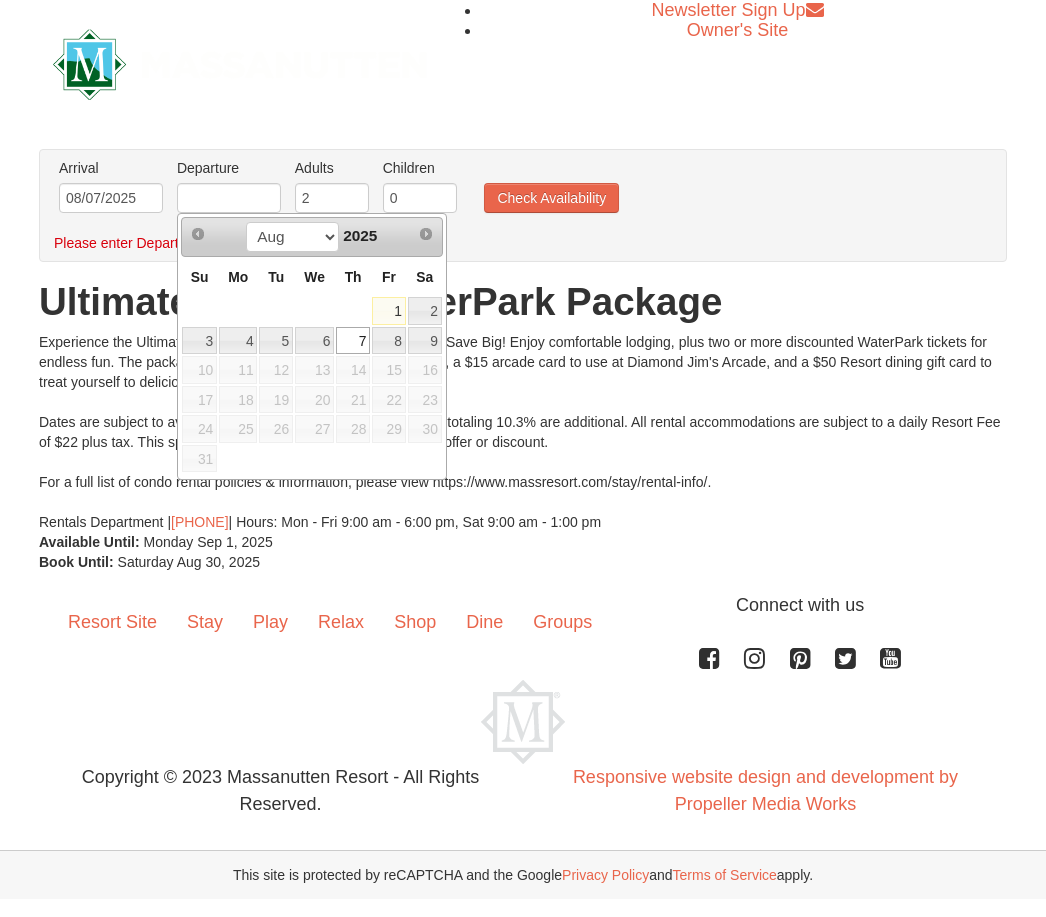 type on "08/09/2025" 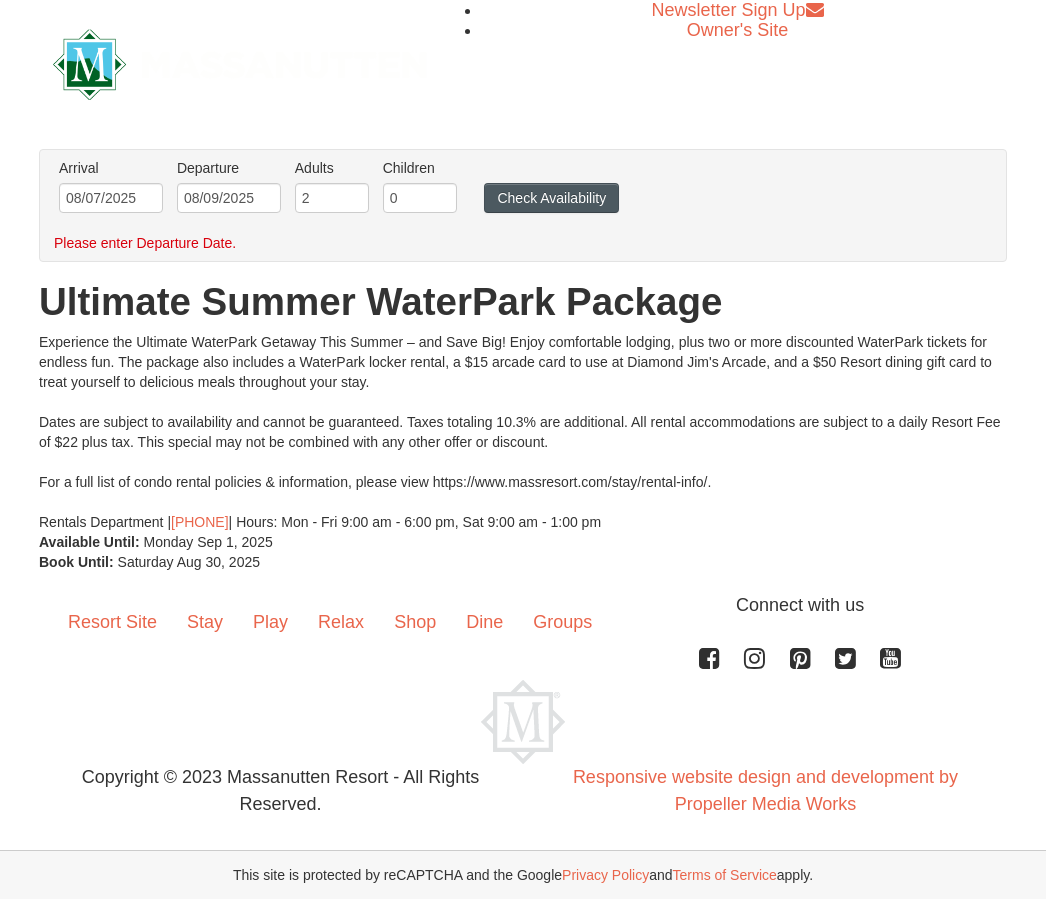 click on "Check Availability" at bounding box center (551, 198) 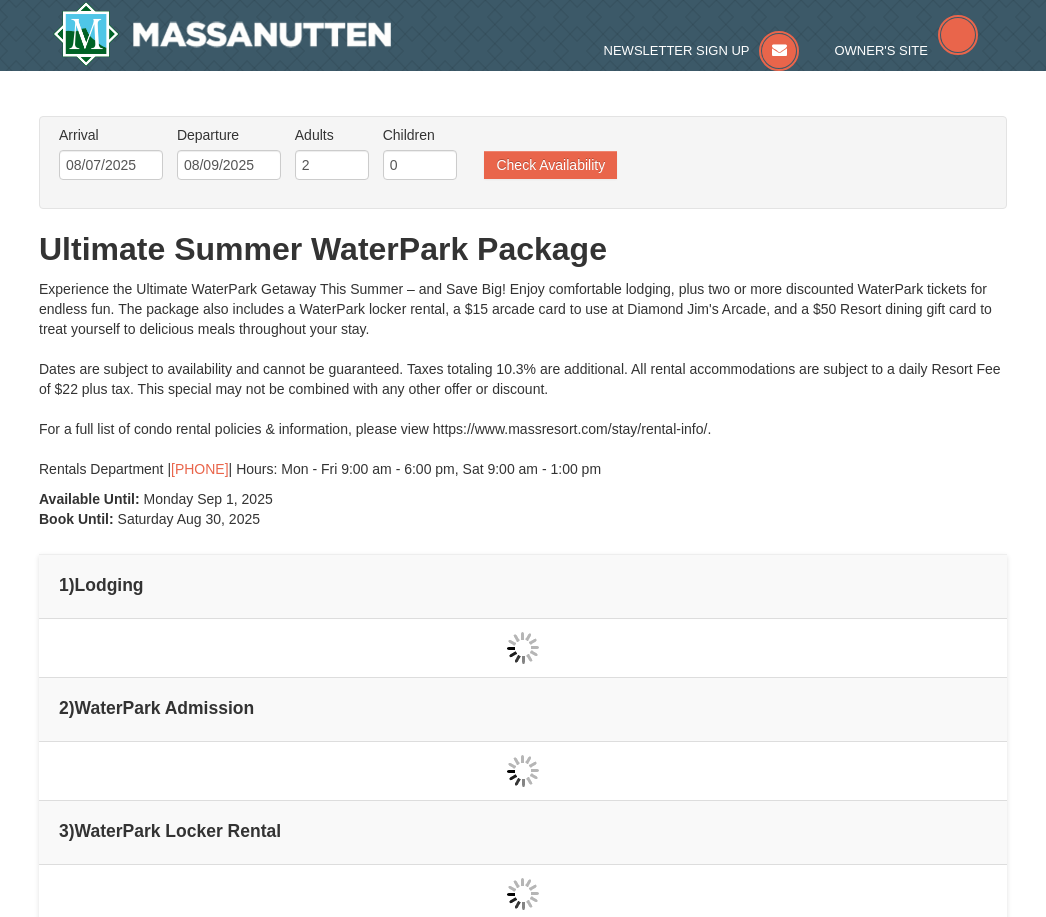 scroll, scrollTop: 0, scrollLeft: 0, axis: both 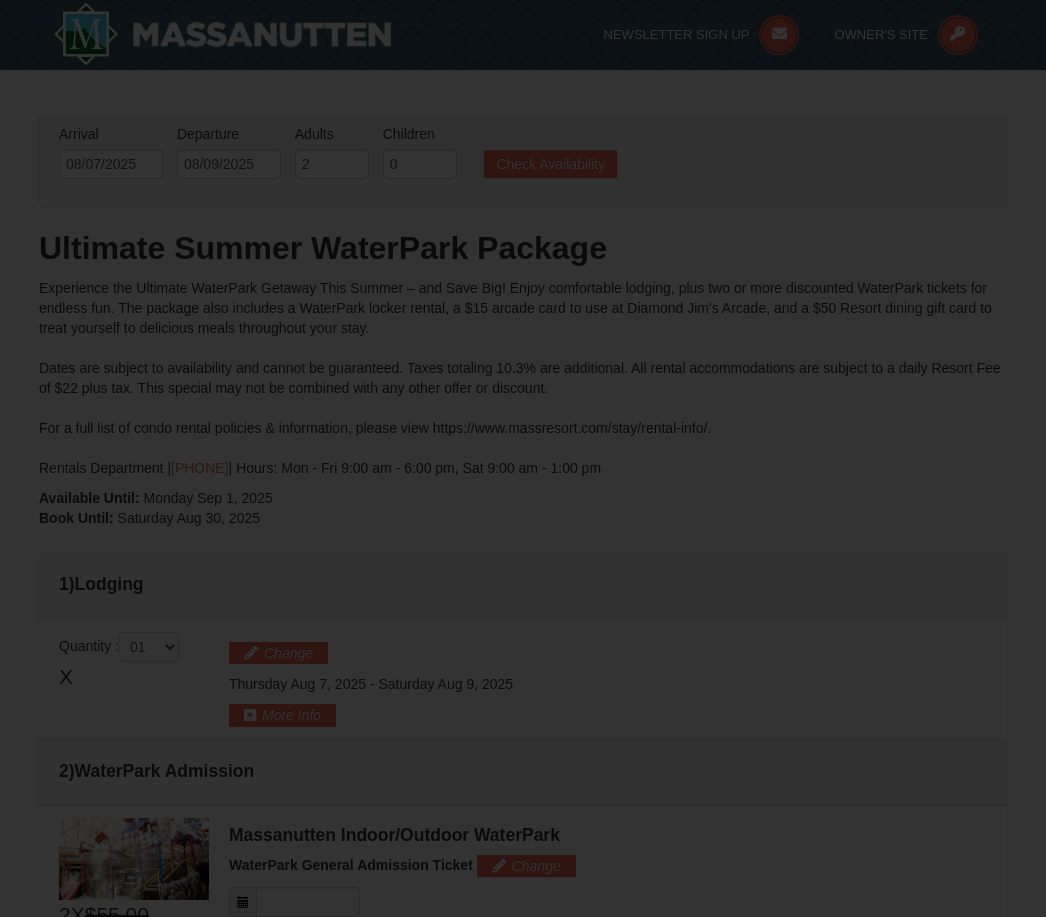type on "08/07/2025" 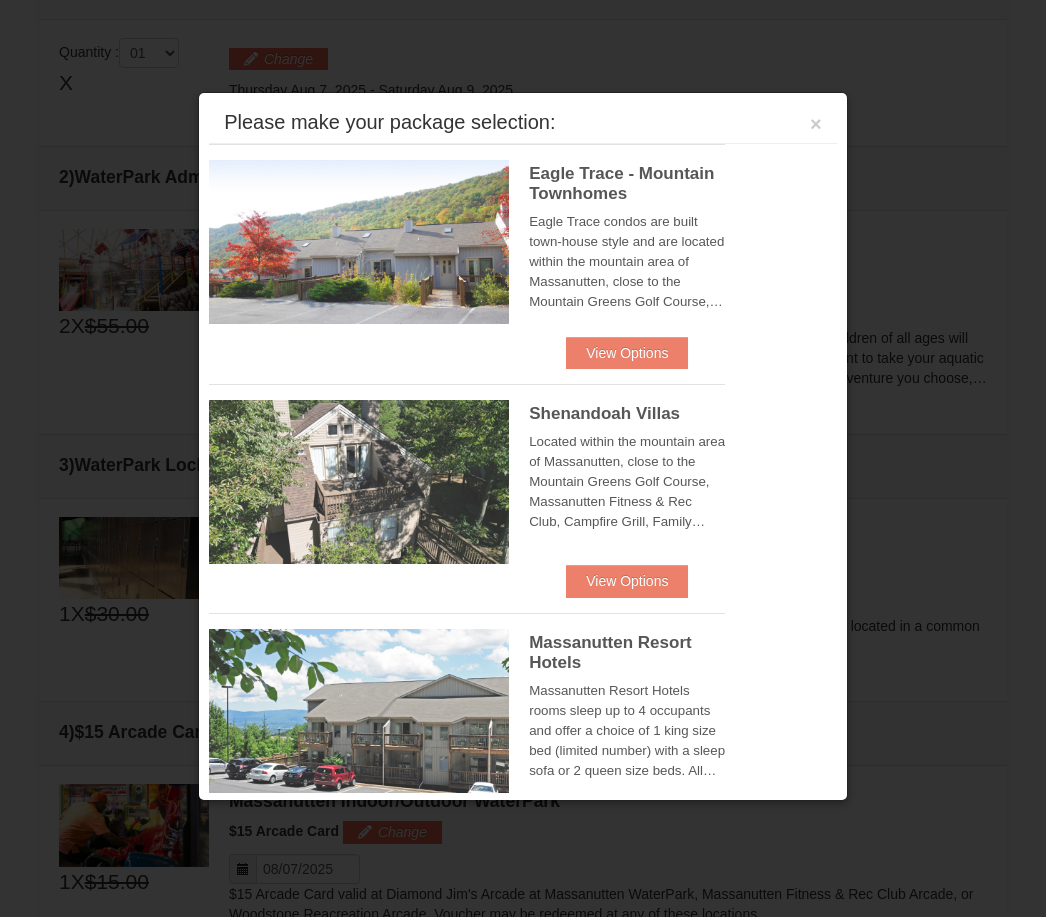 scroll, scrollTop: 631, scrollLeft: 0, axis: vertical 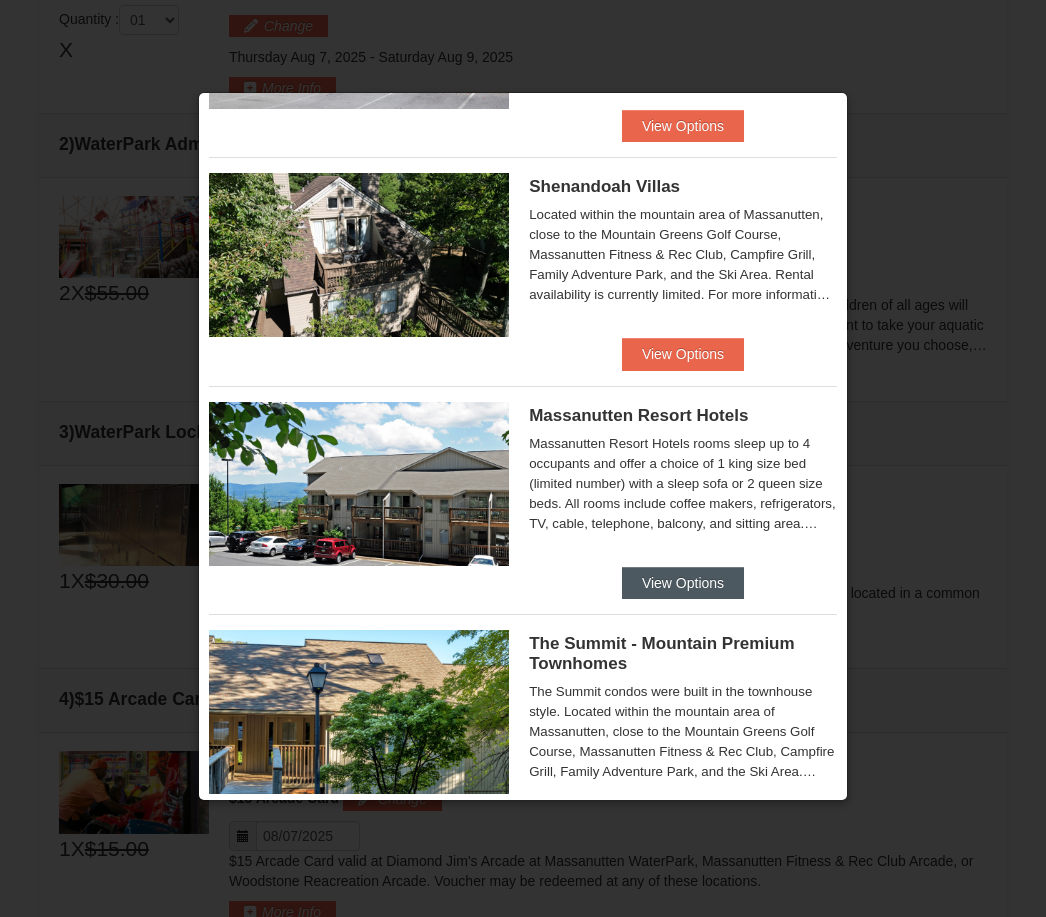 click on "View Options" at bounding box center [683, 583] 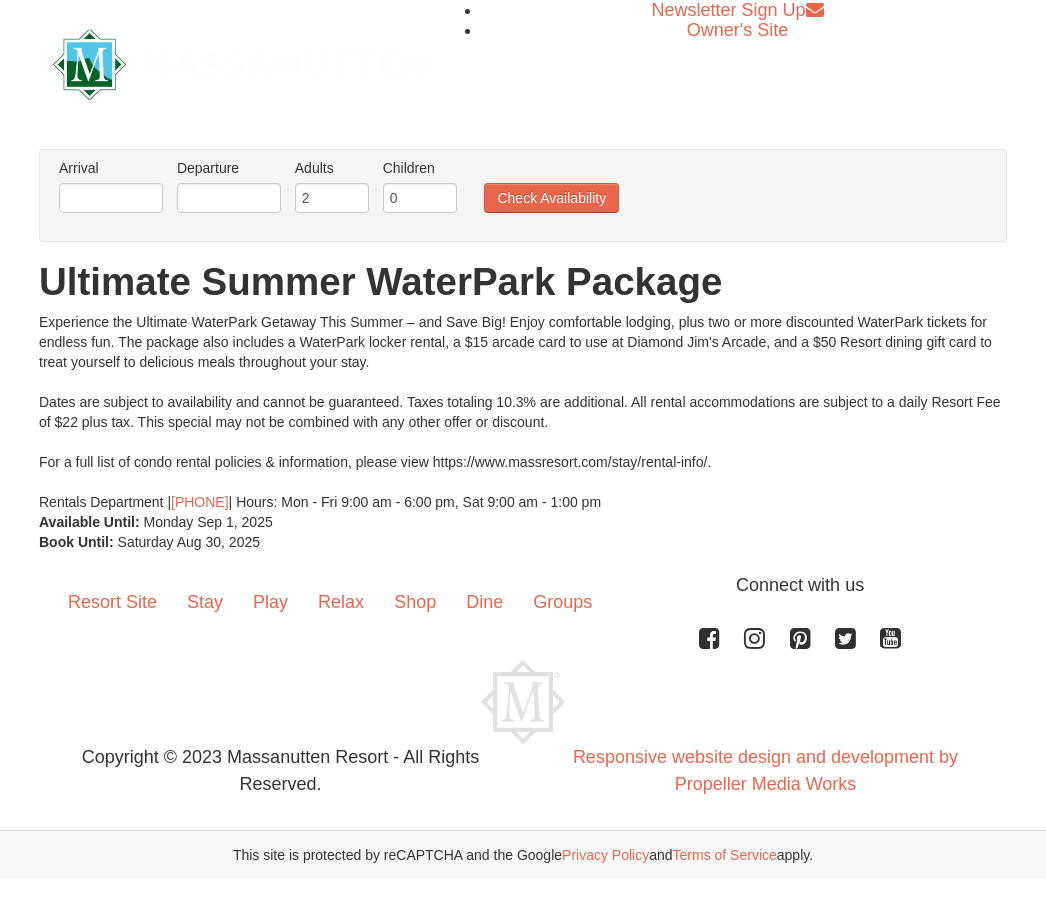 scroll, scrollTop: 0, scrollLeft: 0, axis: both 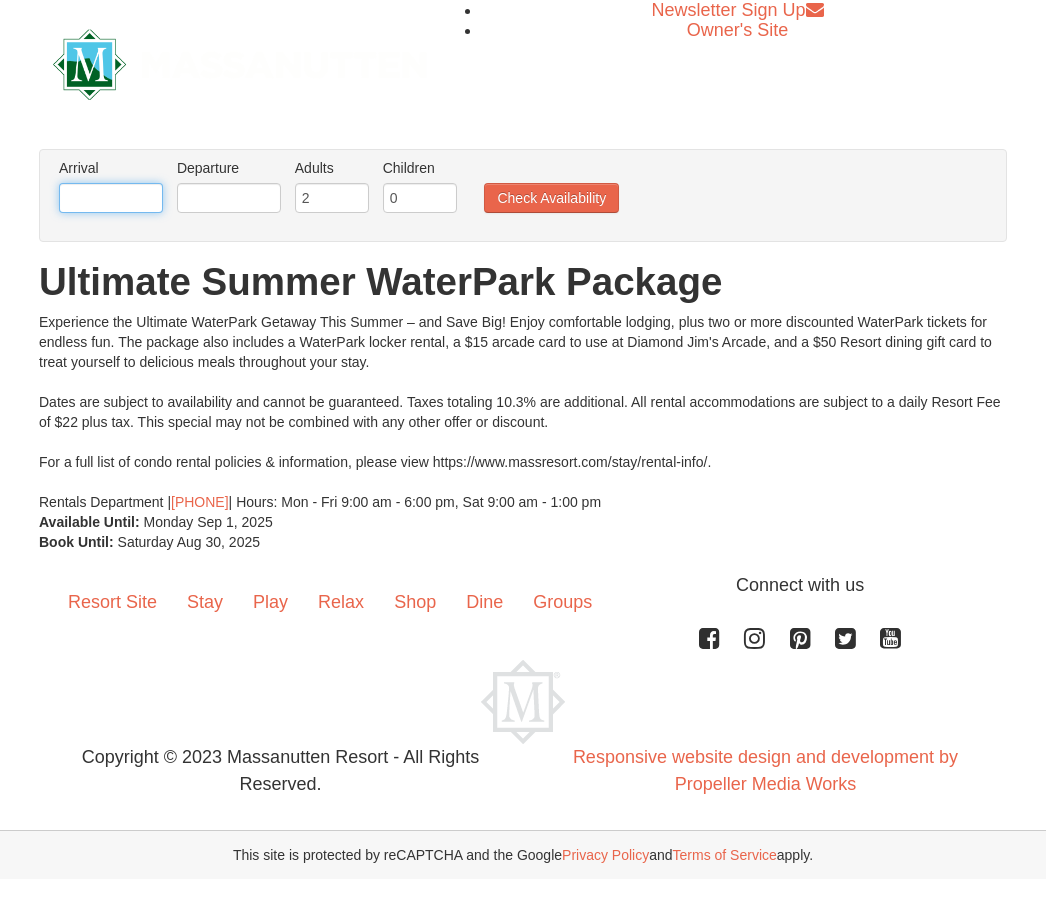 click at bounding box center (111, 198) 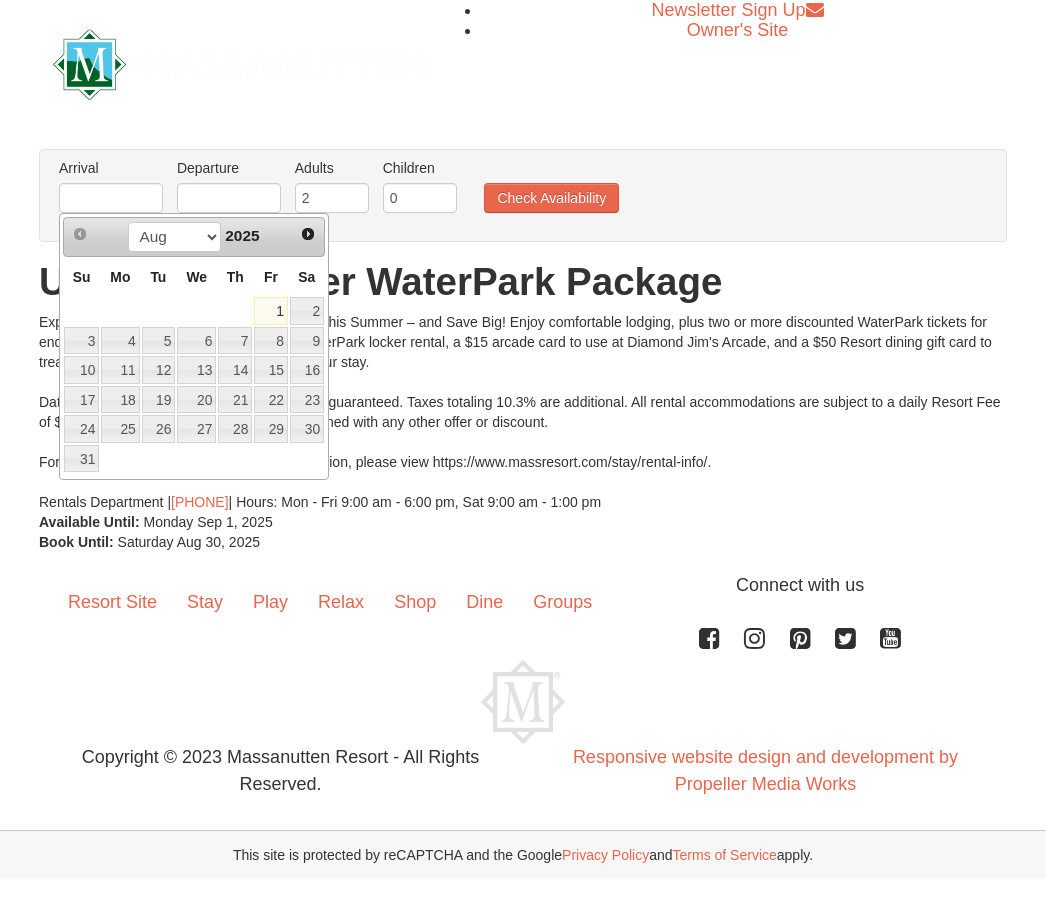 click on "8" at bounding box center (271, 341) 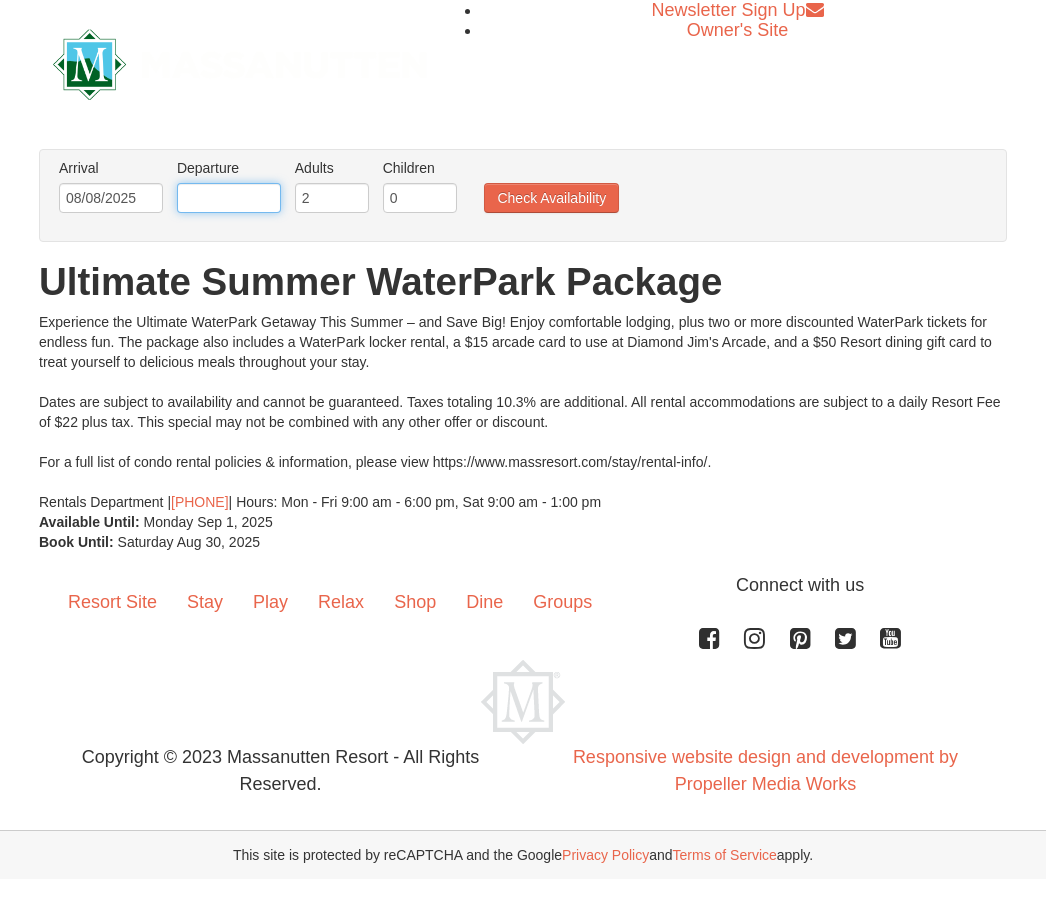 click at bounding box center (229, 198) 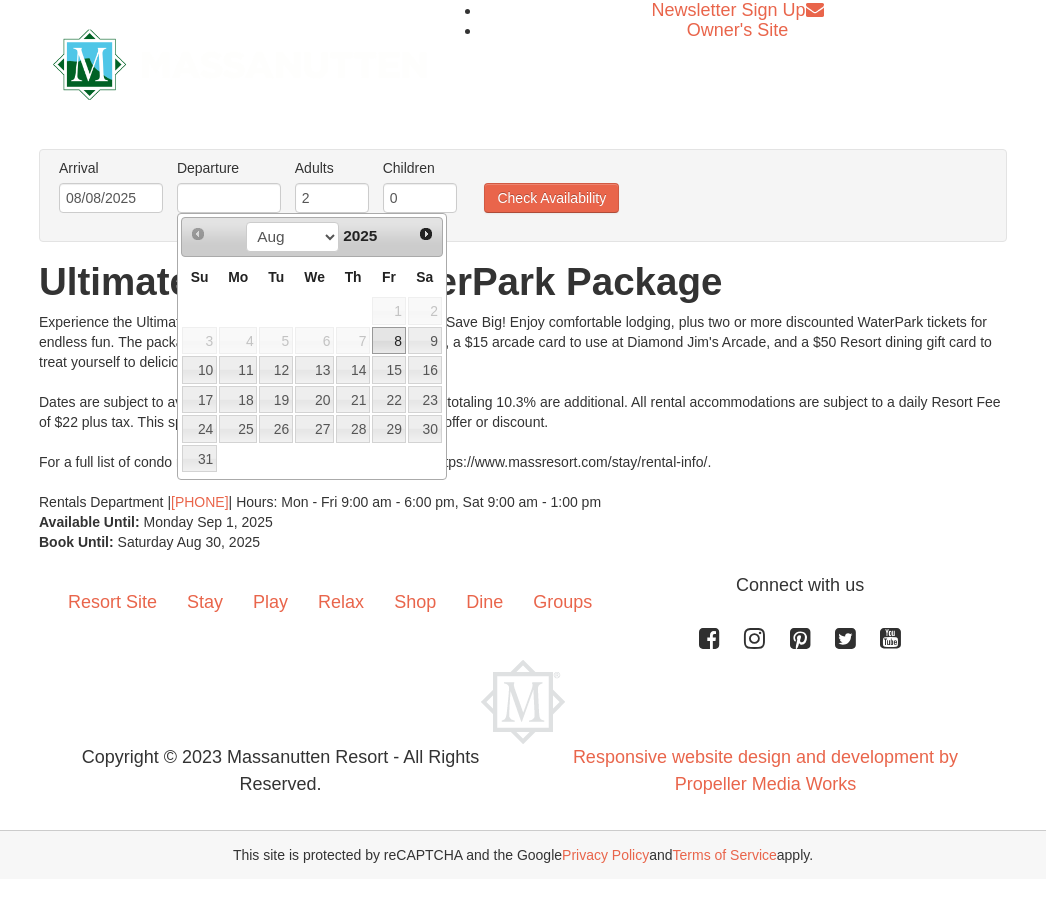 click on "9" at bounding box center [425, 341] 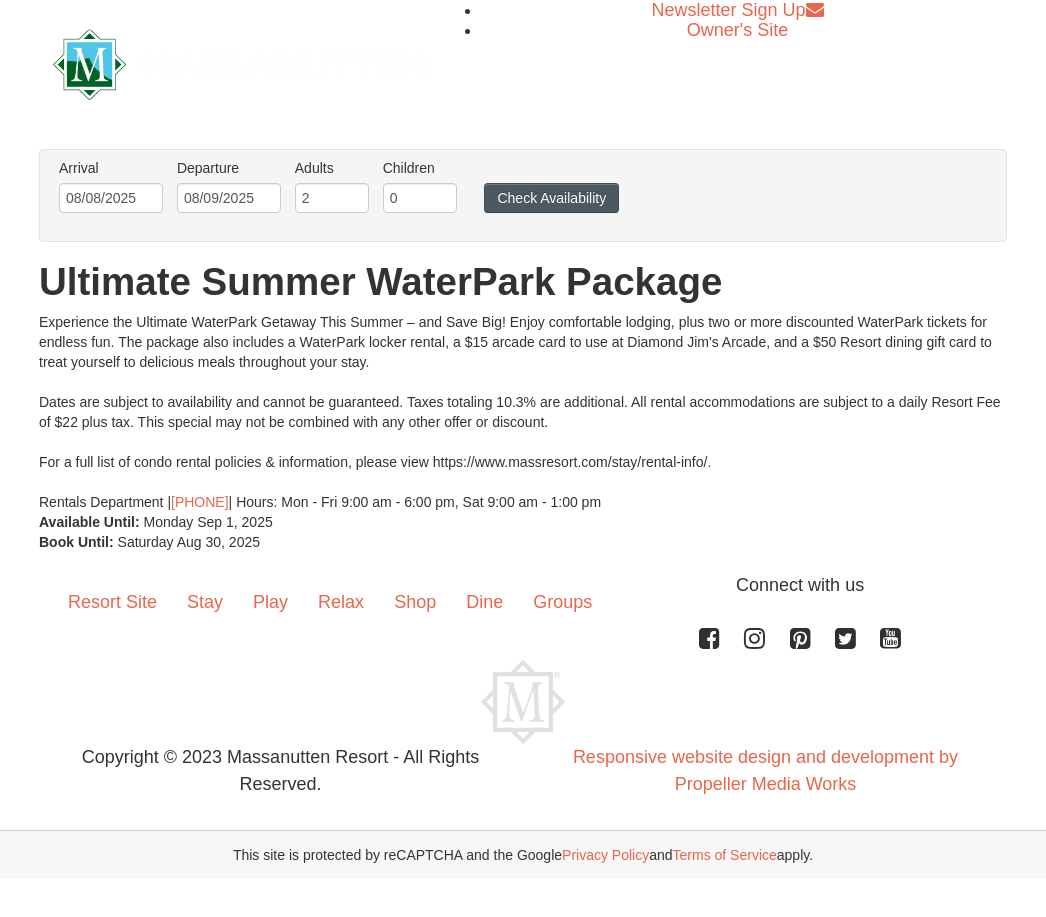 click on "Check Availability" at bounding box center [551, 198] 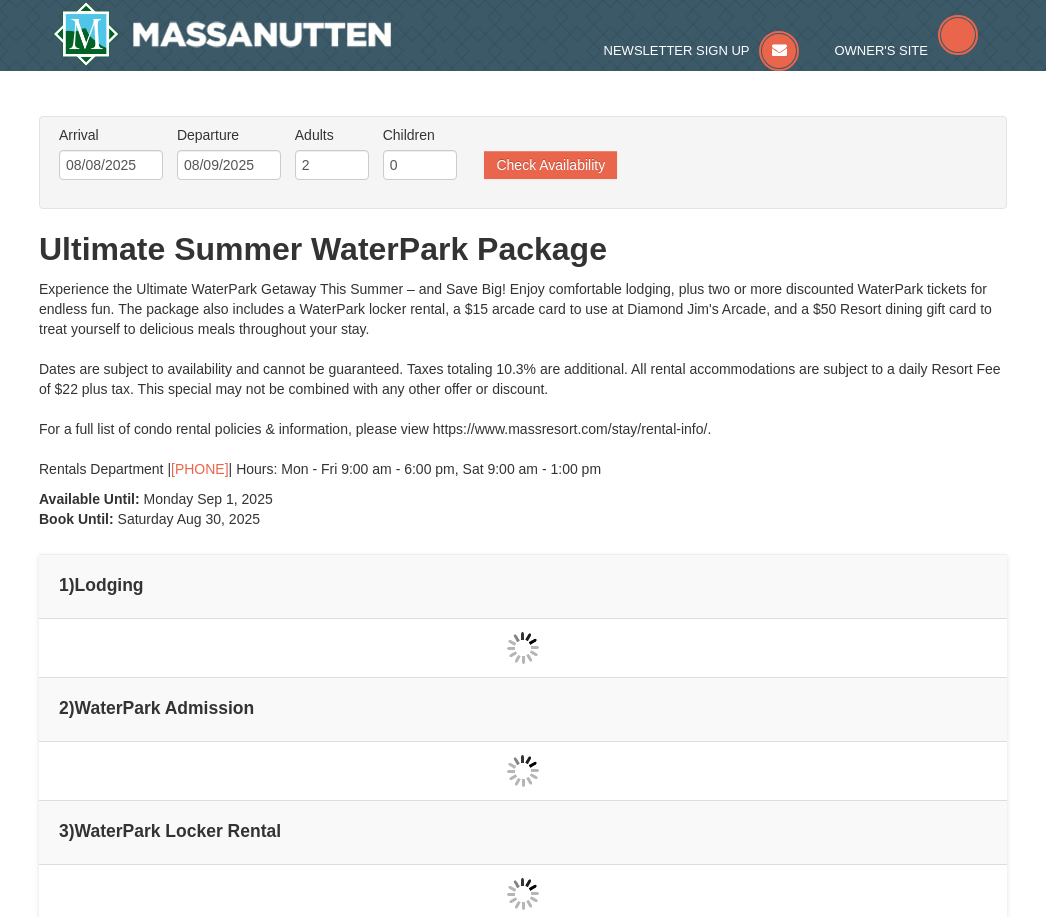type on "08/08/2025" 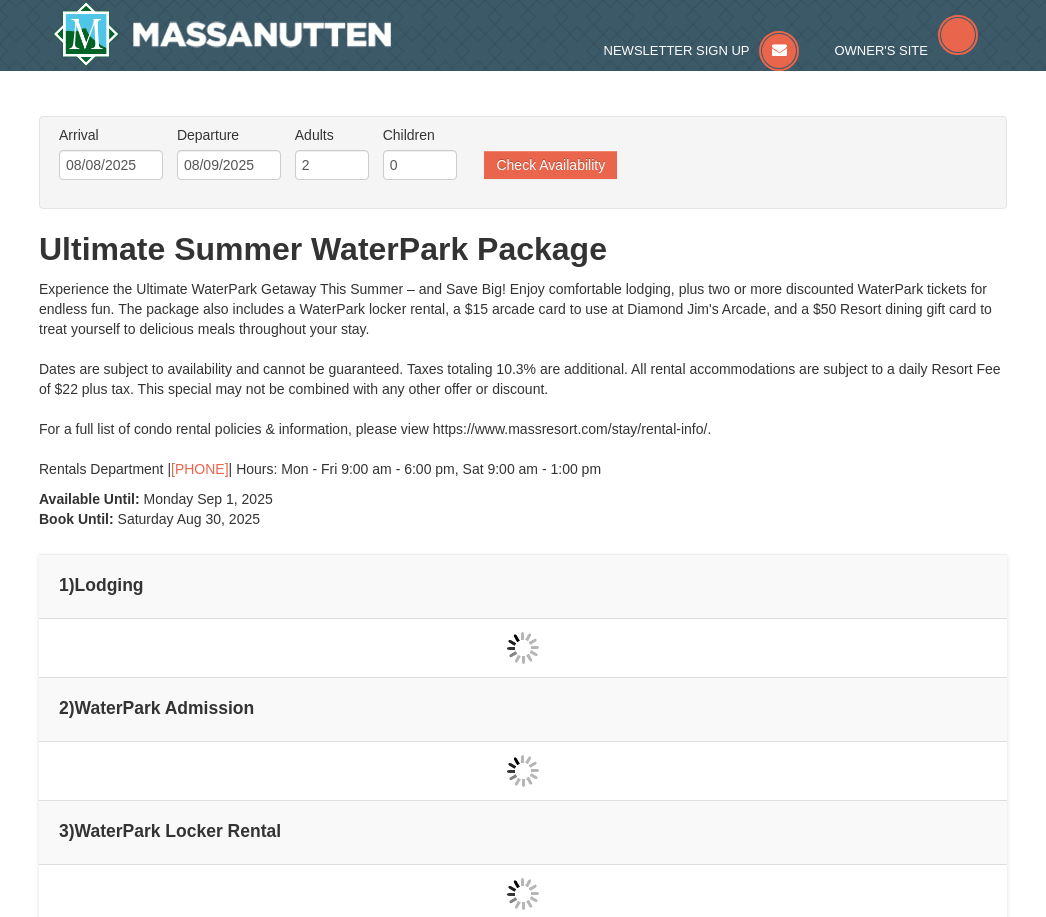 type on "08/08/2025" 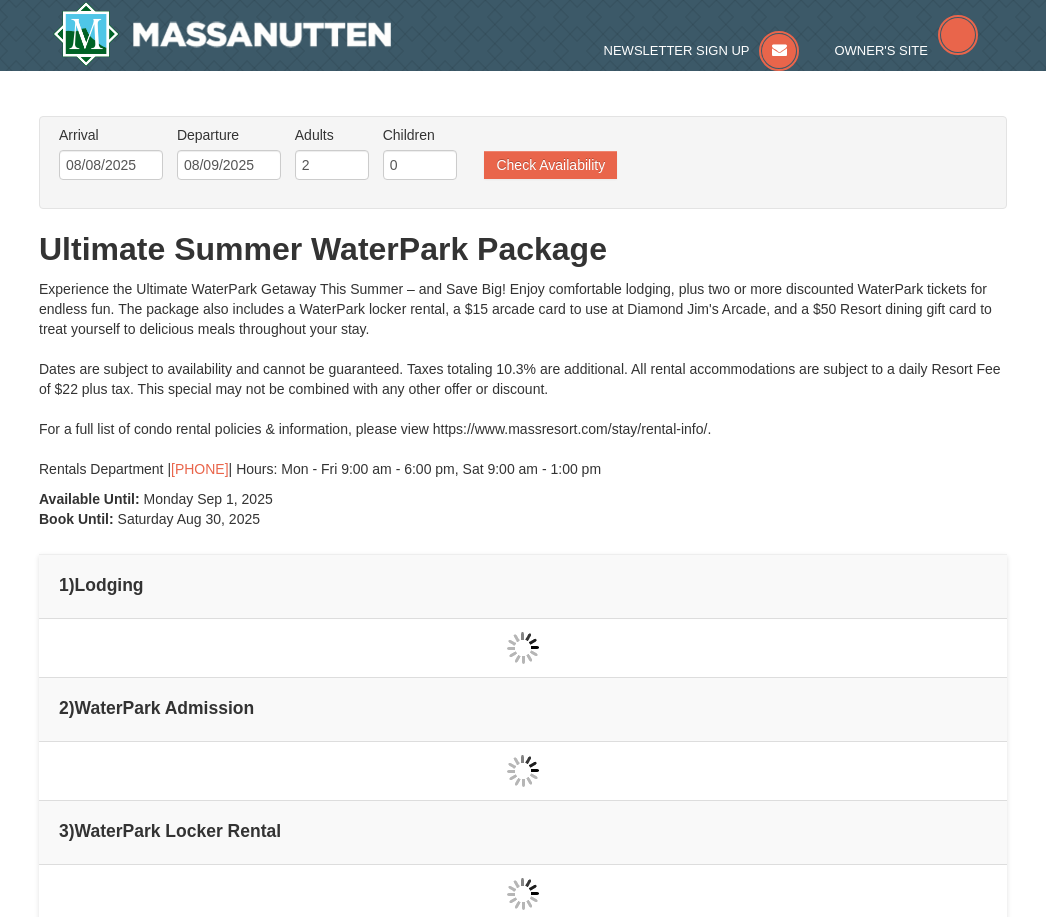 type on "08/08/2025" 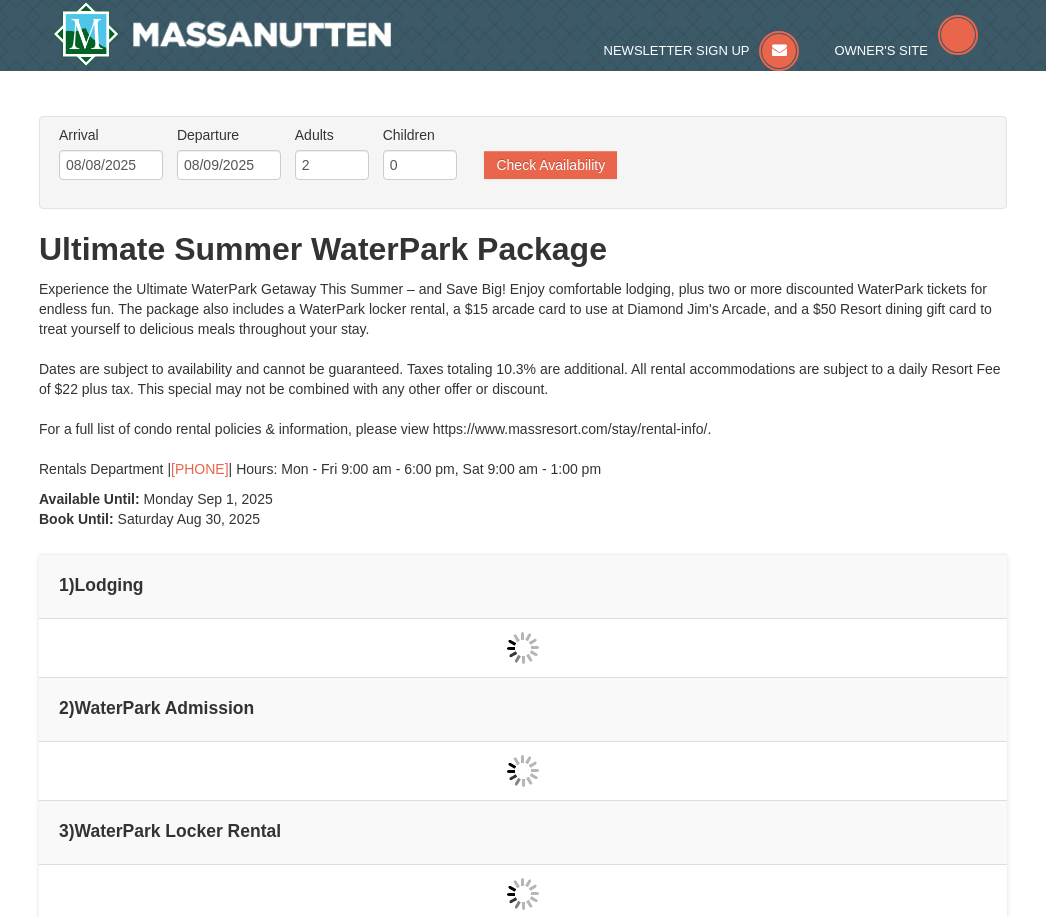 type on "08/08/2025" 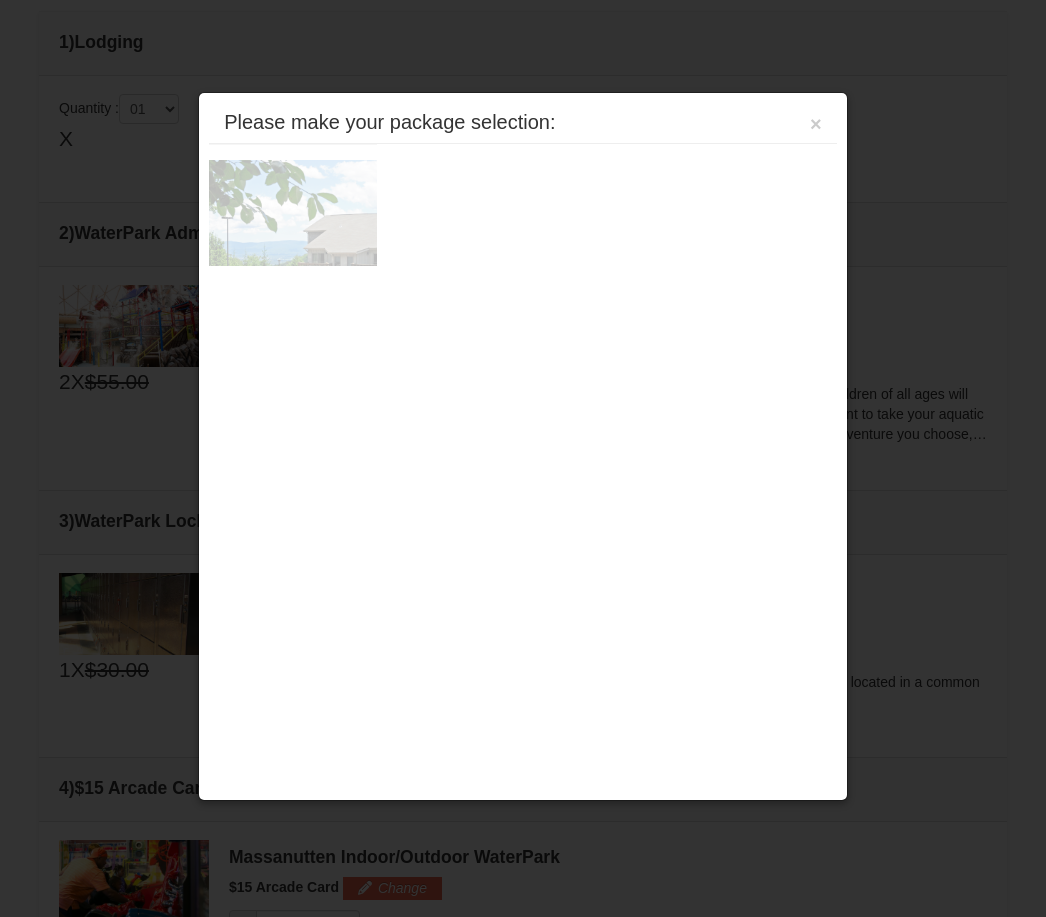 scroll, scrollTop: 631, scrollLeft: 0, axis: vertical 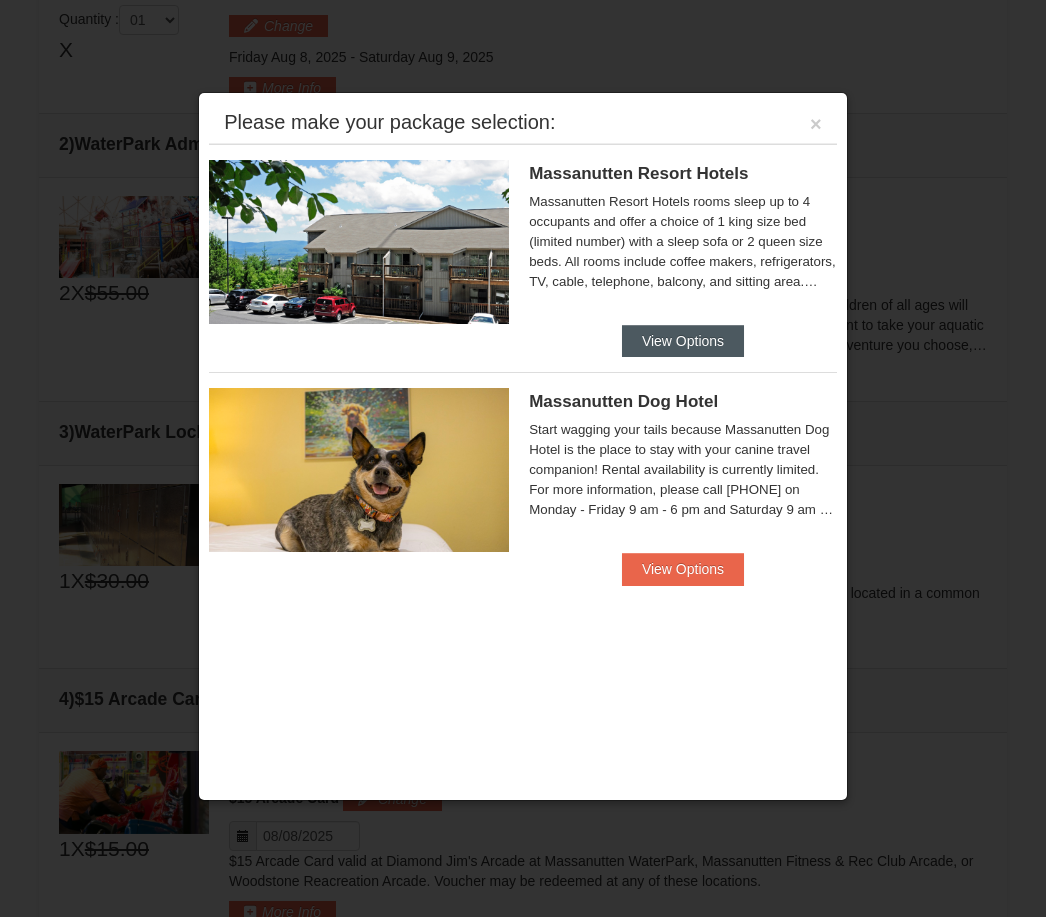 click on "View Options" at bounding box center (683, 341) 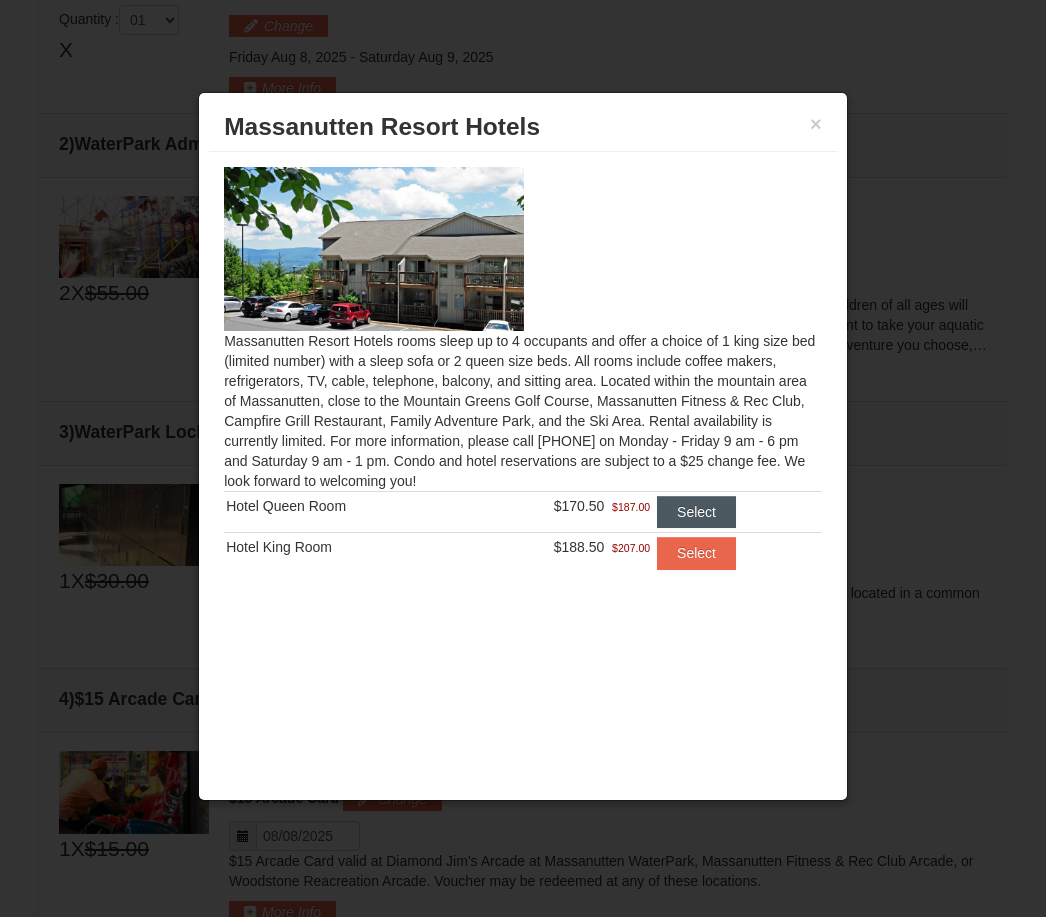 click on "Select" at bounding box center (696, 512) 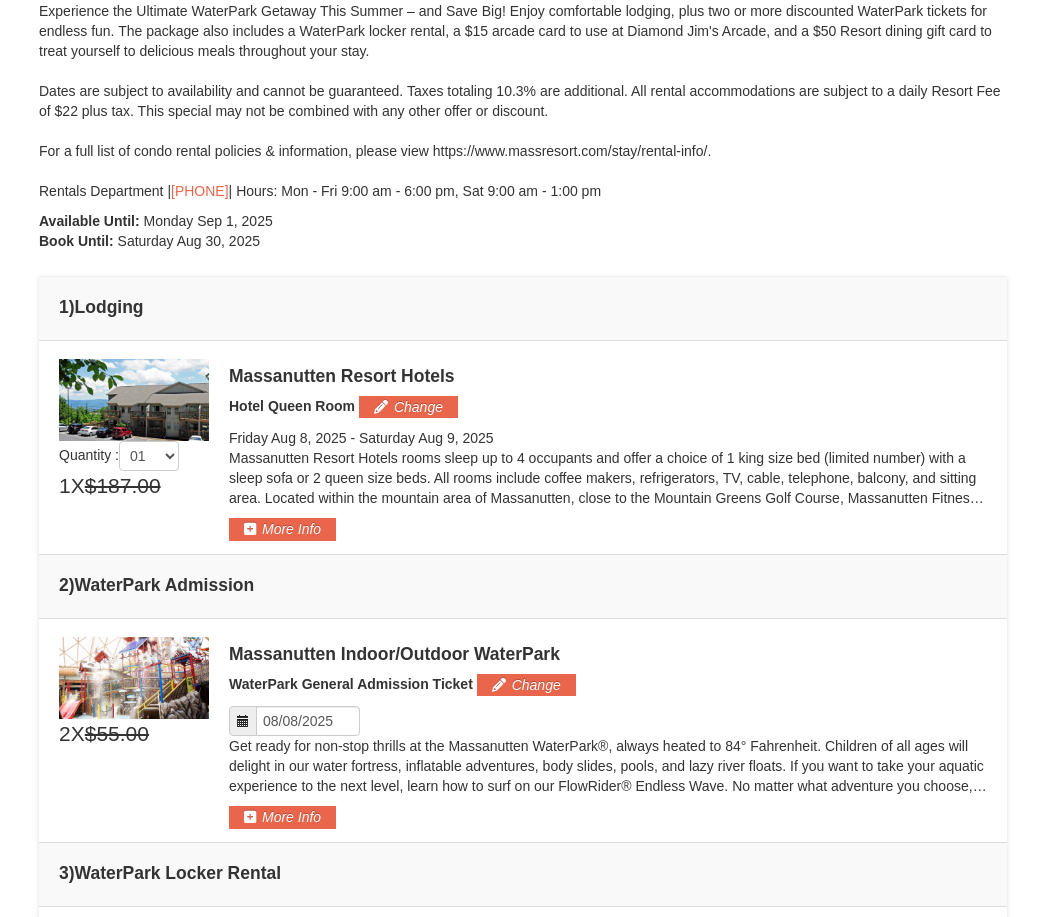 scroll, scrollTop: 277, scrollLeft: 0, axis: vertical 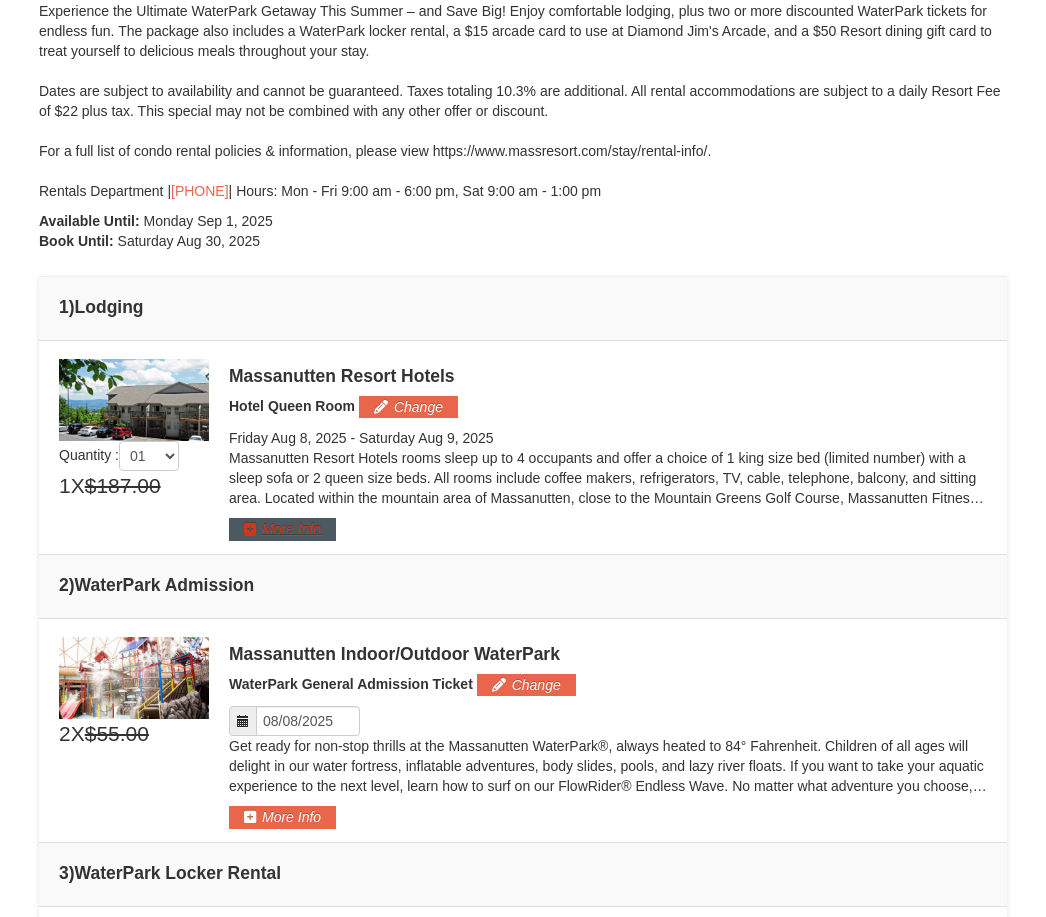click on "More Info" at bounding box center [282, 529] 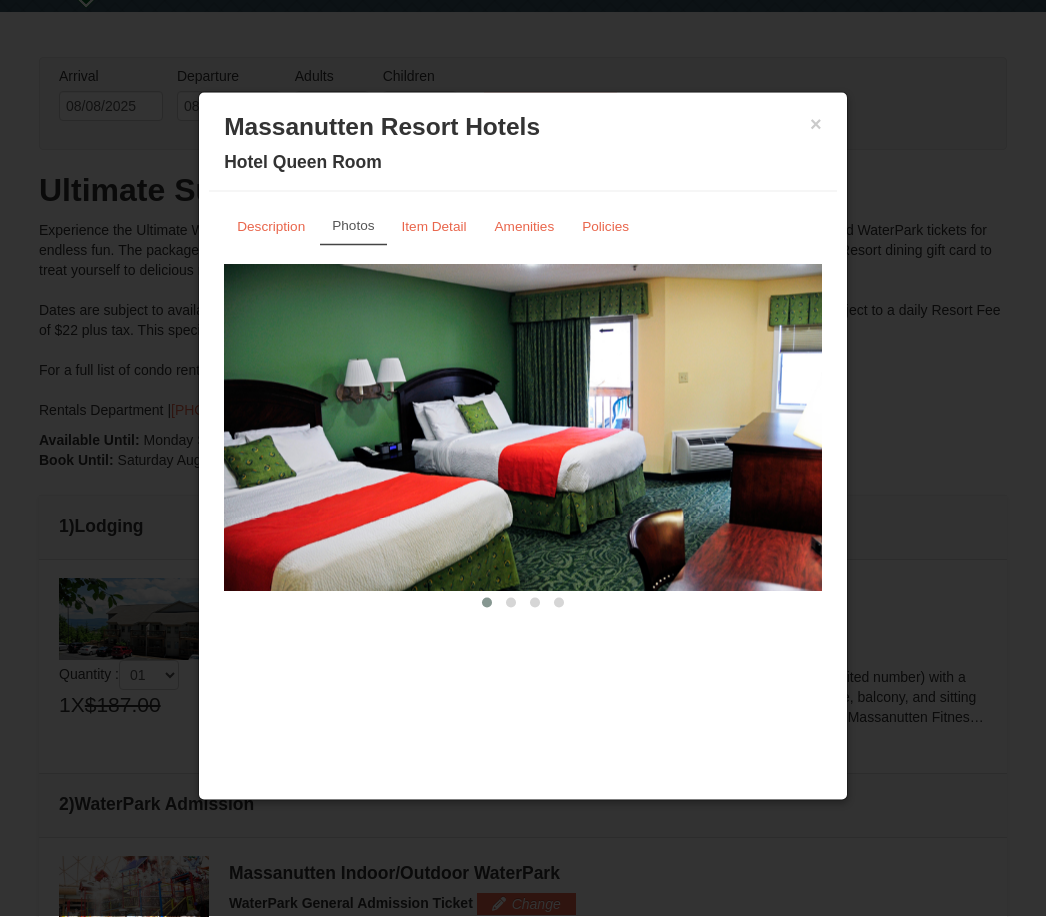 scroll, scrollTop: 0, scrollLeft: 0, axis: both 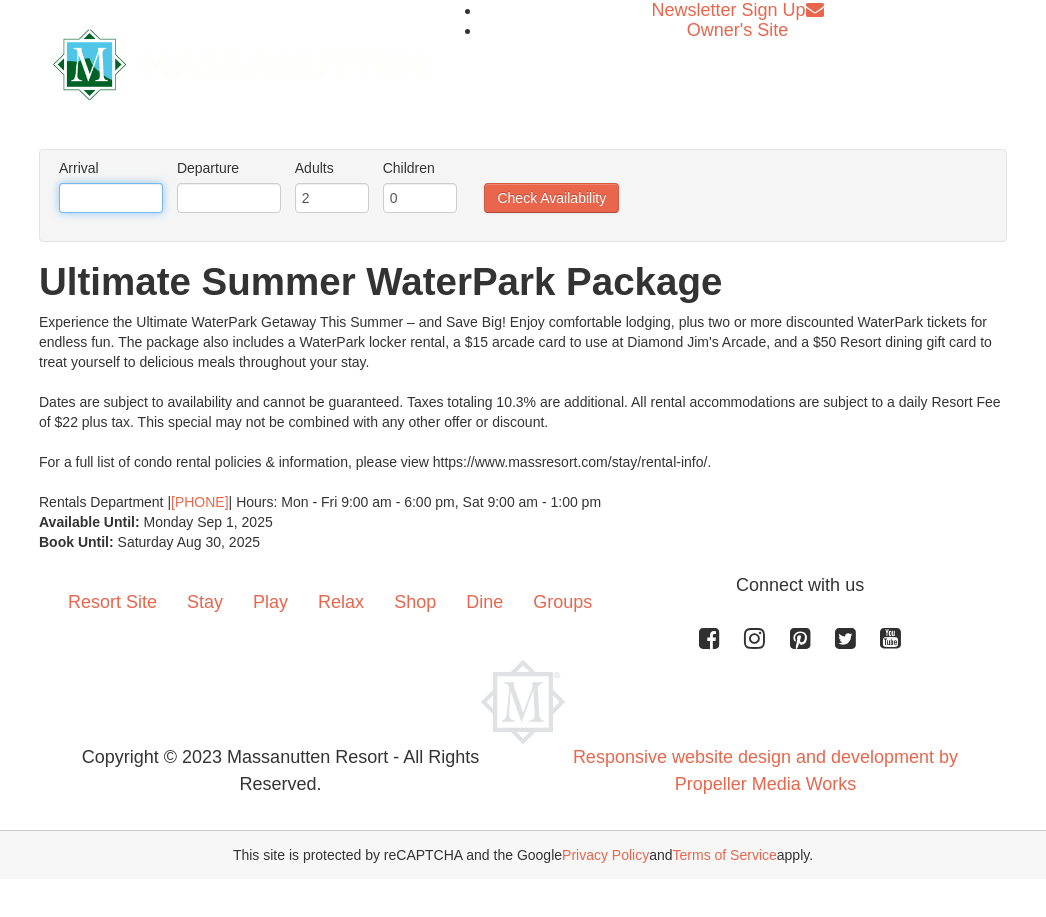 click at bounding box center [111, 198] 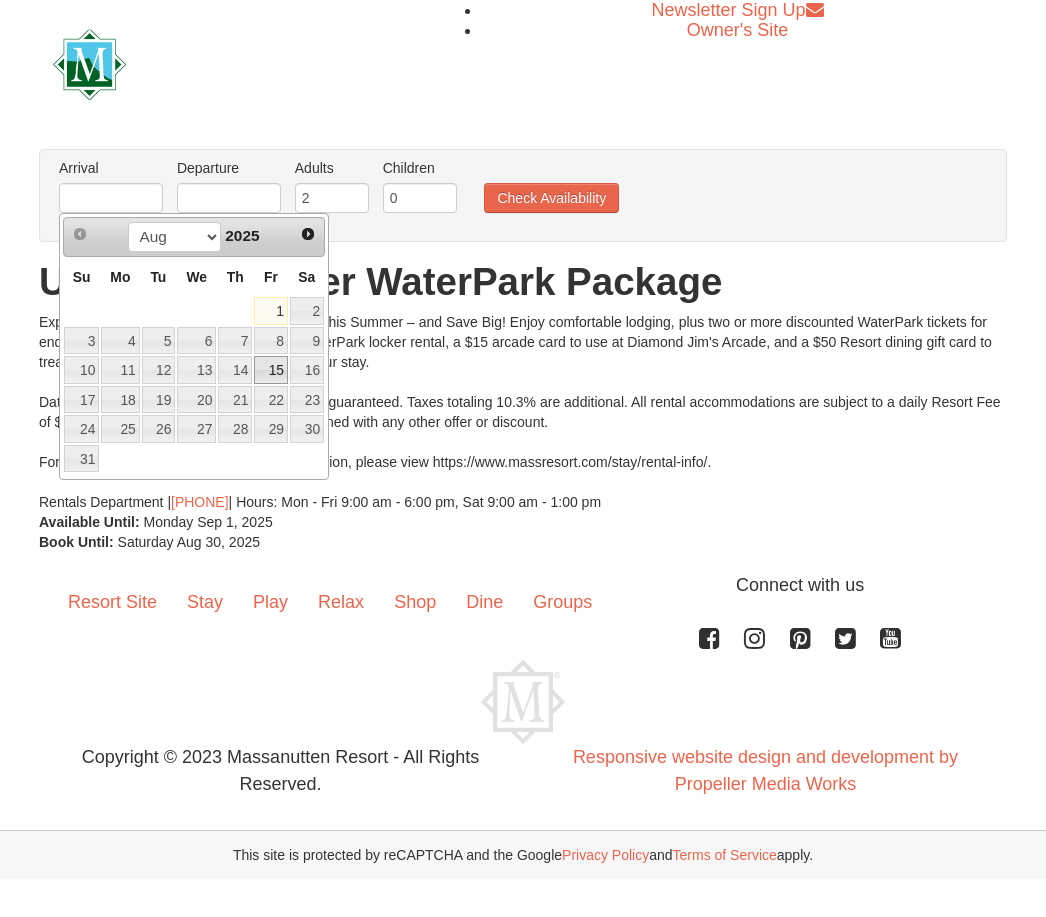 click on "15" at bounding box center [271, 370] 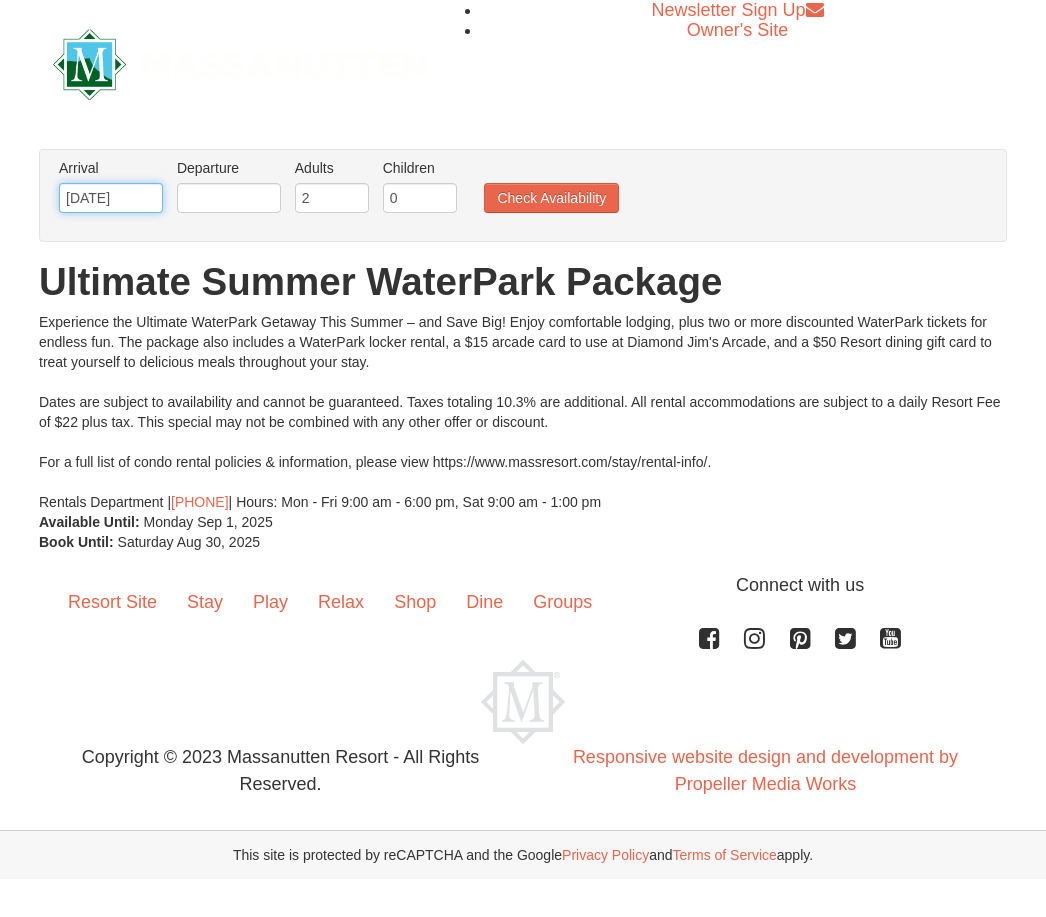 click on "08/15/2025" at bounding box center (111, 198) 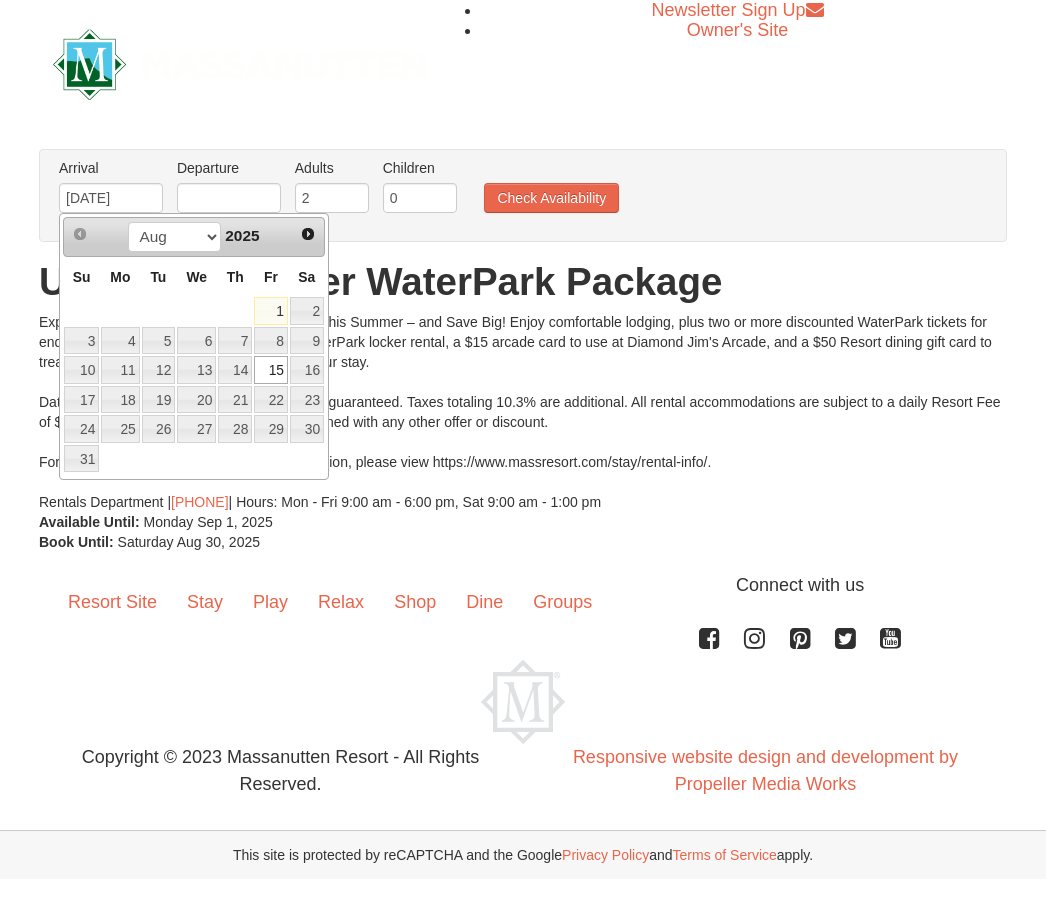 click on "8" at bounding box center [271, 341] 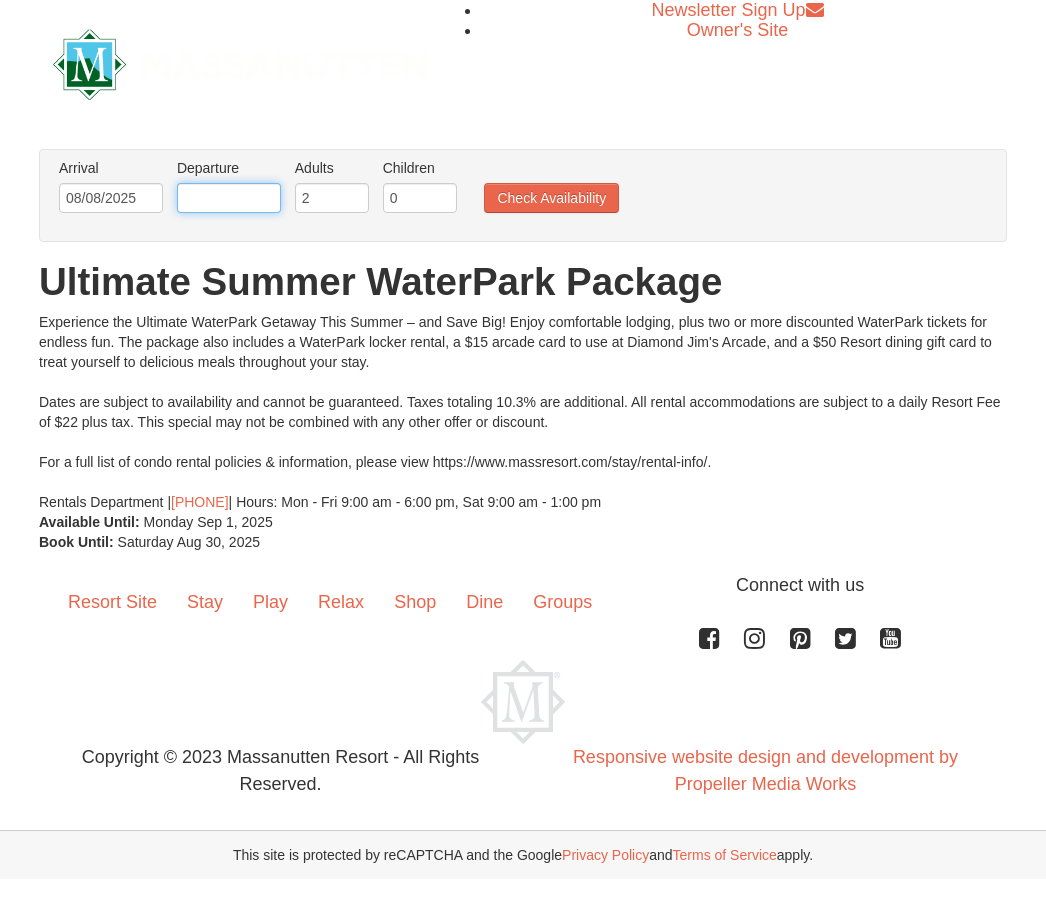 click at bounding box center [229, 198] 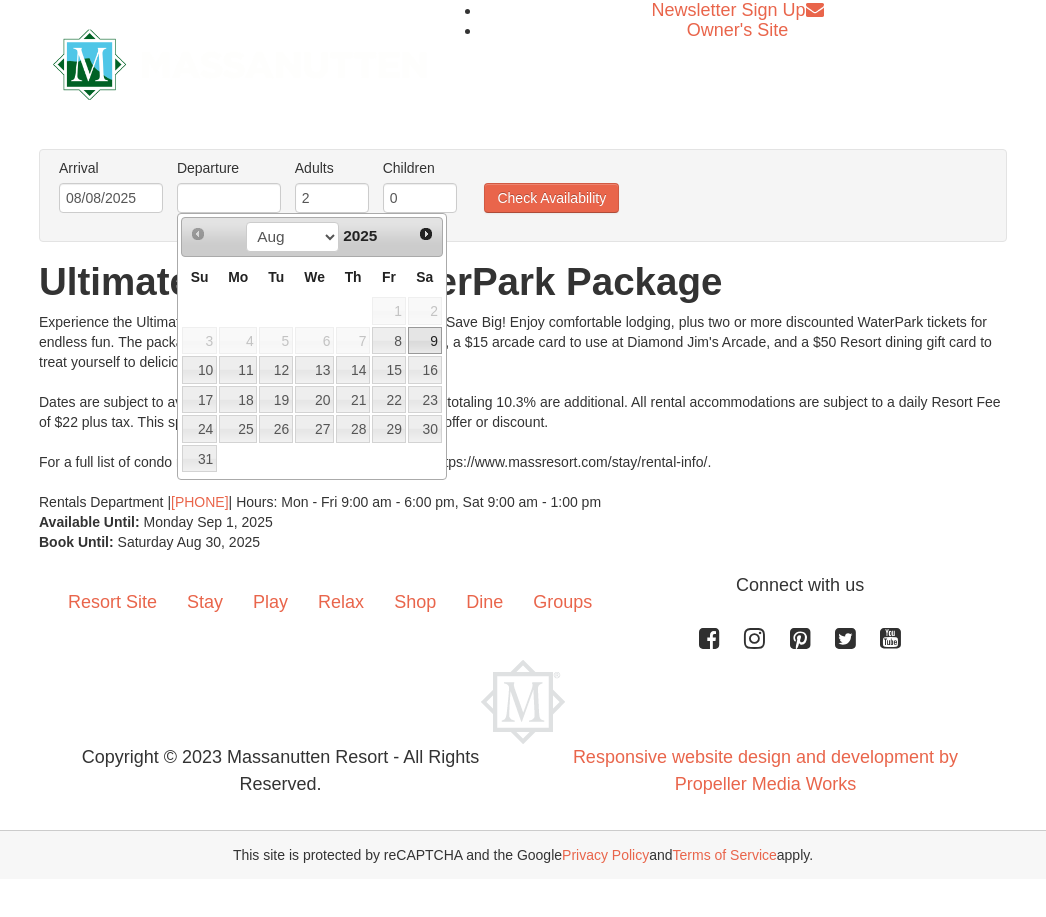 click on "9" at bounding box center (425, 341) 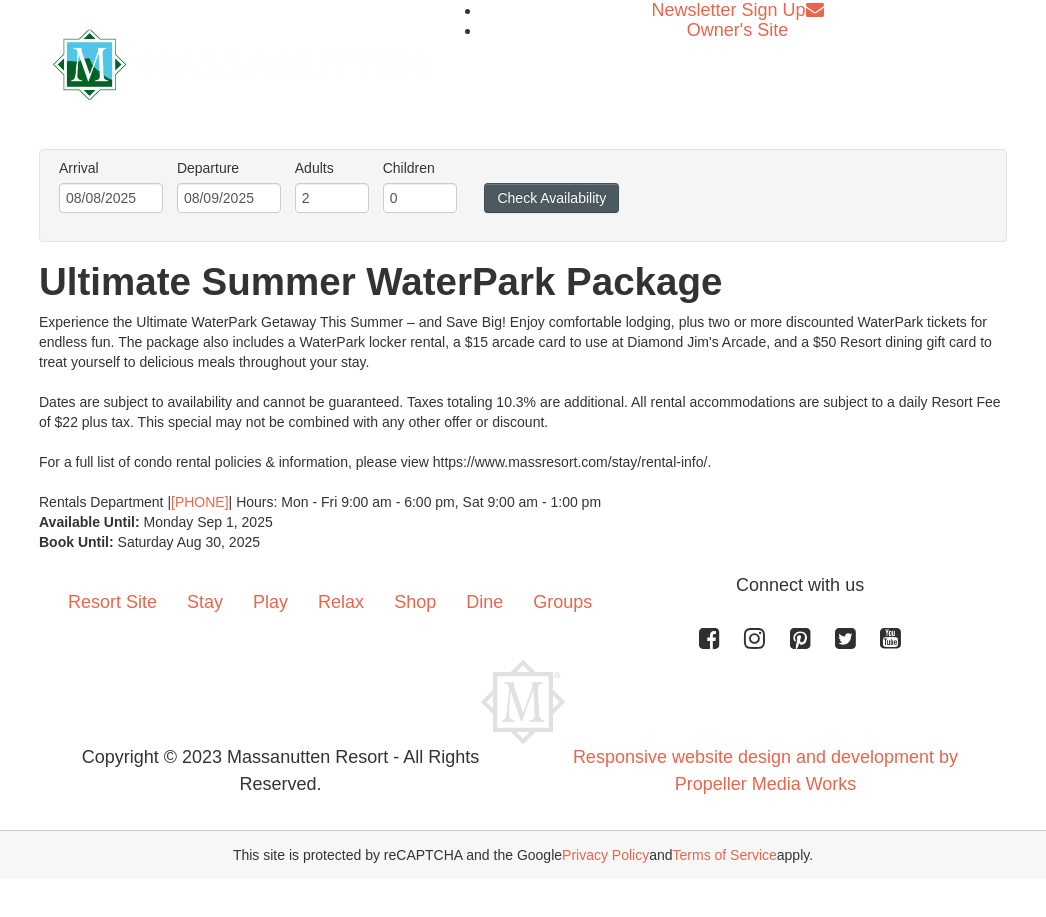 click on "Check Availability" at bounding box center [551, 198] 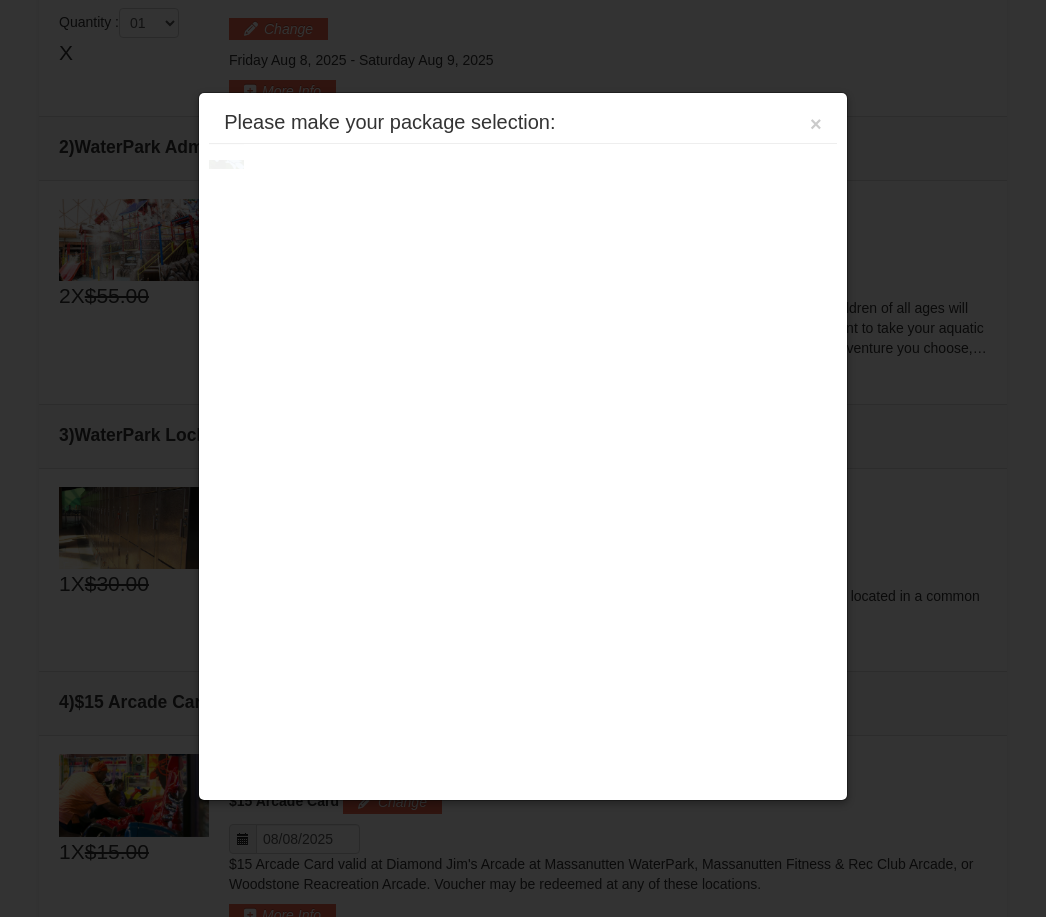 scroll, scrollTop: 631, scrollLeft: 0, axis: vertical 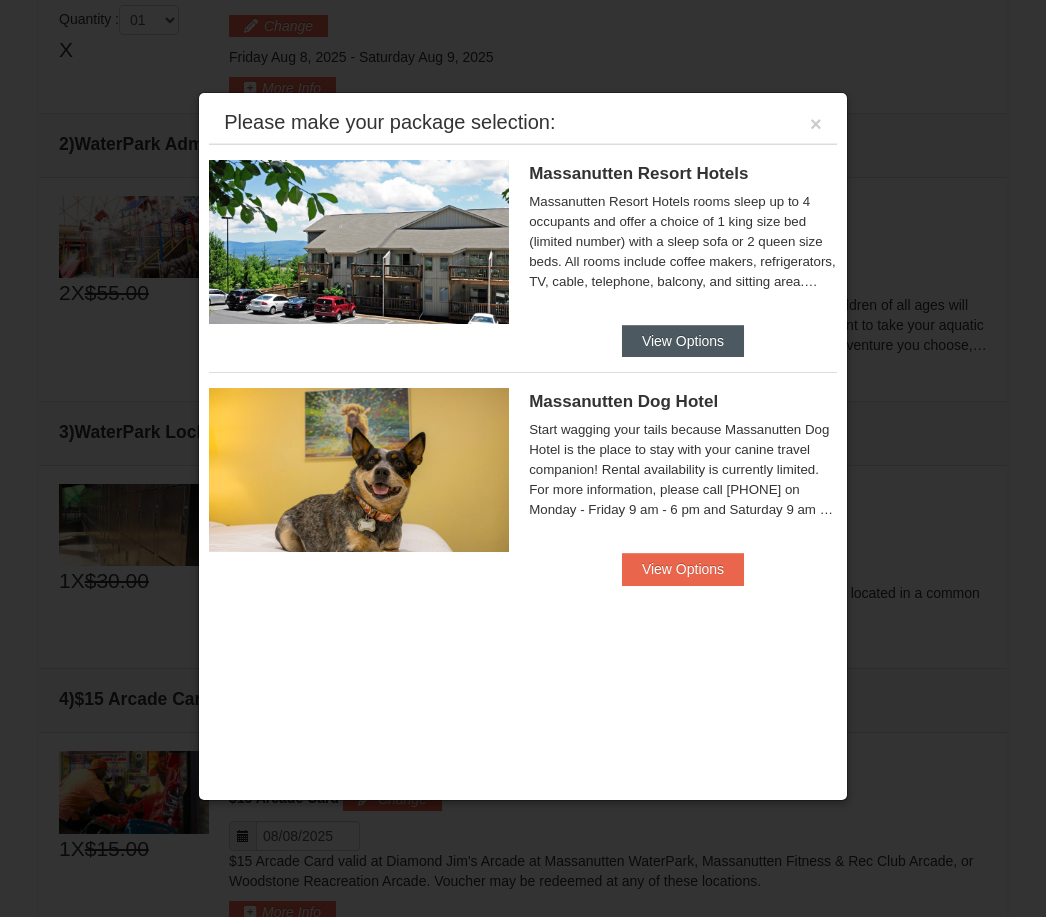 click on "View Options" at bounding box center [683, 341] 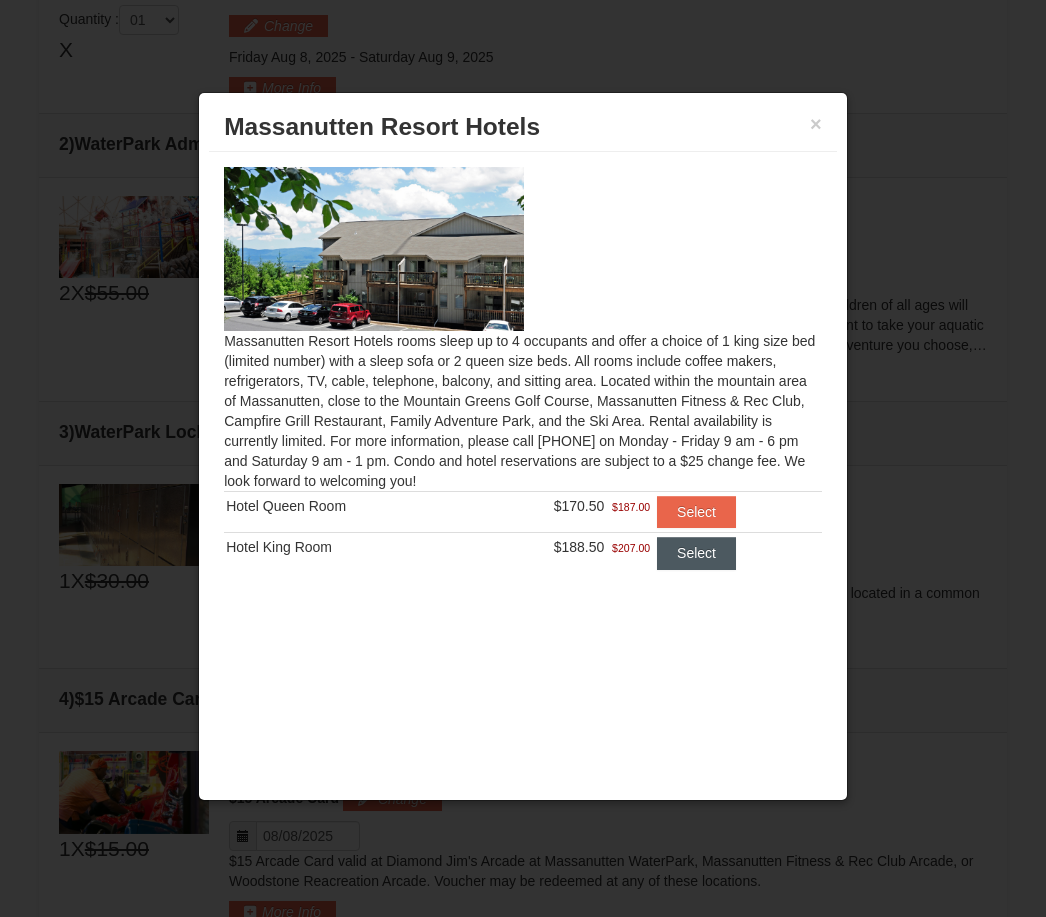 click on "Select" at bounding box center (696, 553) 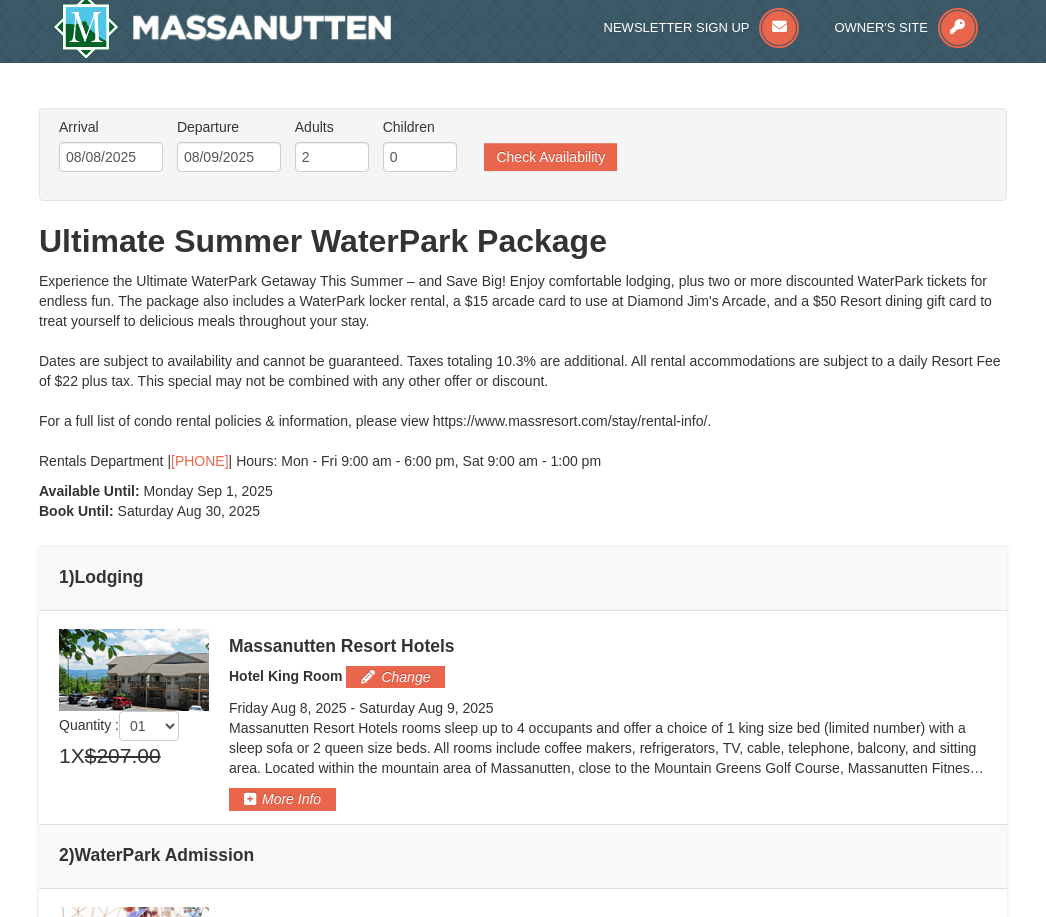 scroll, scrollTop: 0, scrollLeft: 0, axis: both 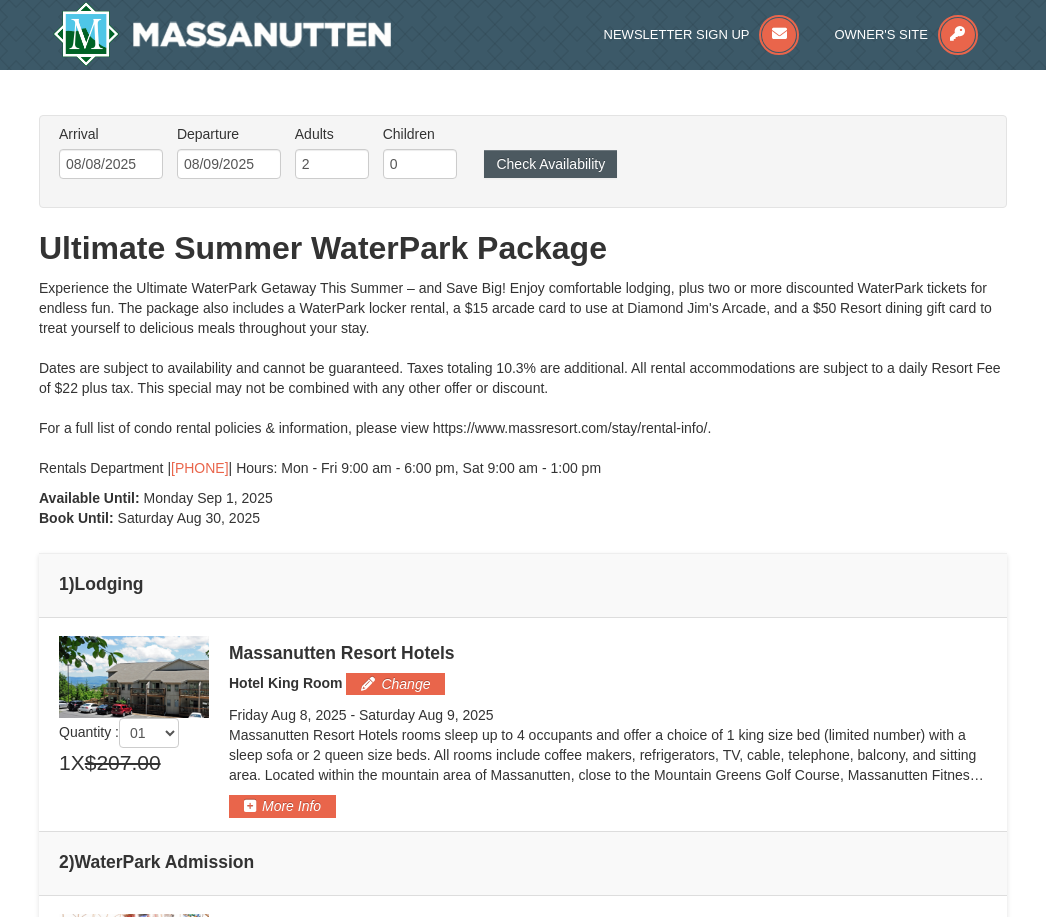 click on "Check Availability" at bounding box center [550, 164] 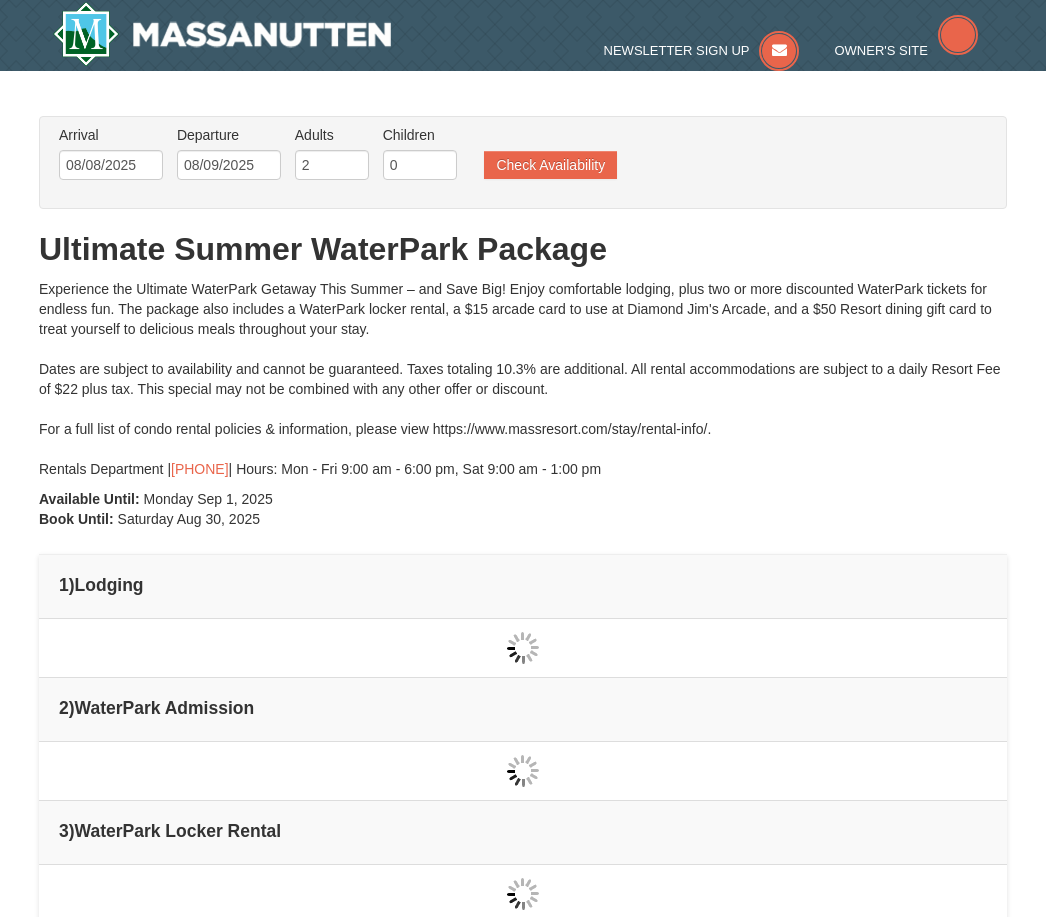 scroll, scrollTop: 0, scrollLeft: 0, axis: both 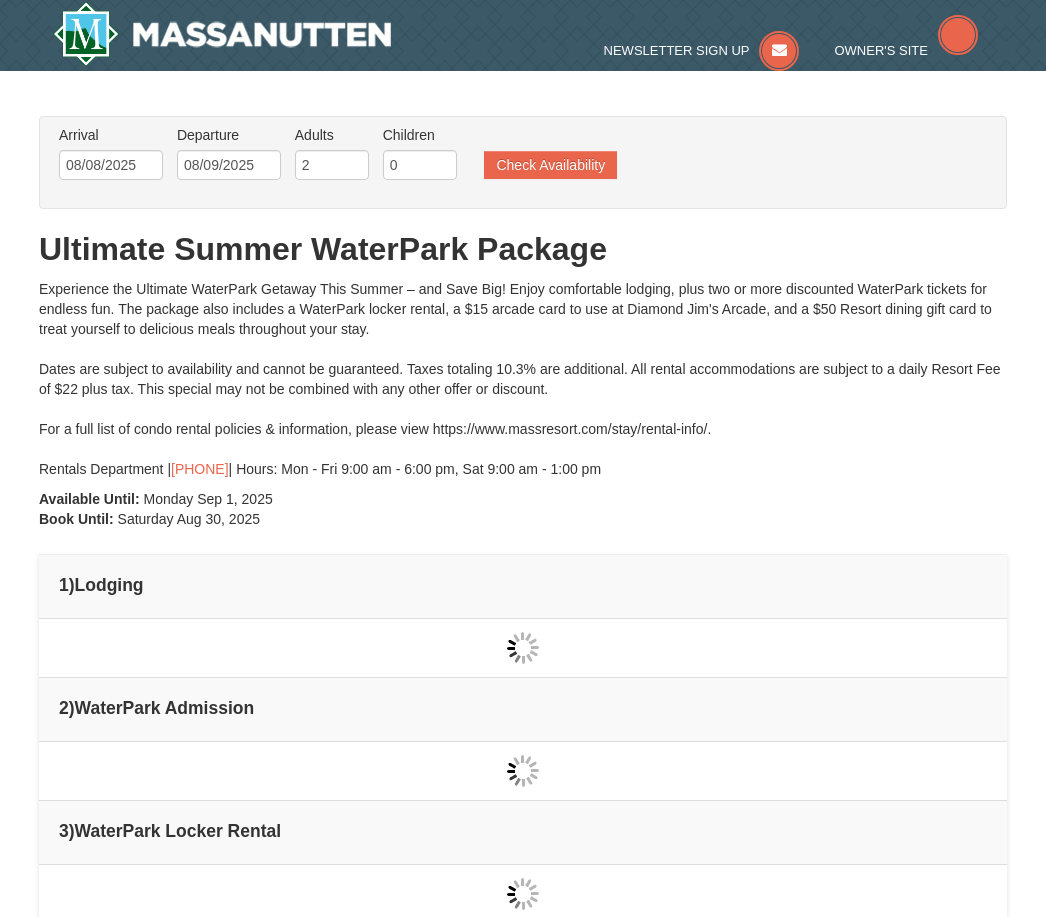 type on "08/08/2025" 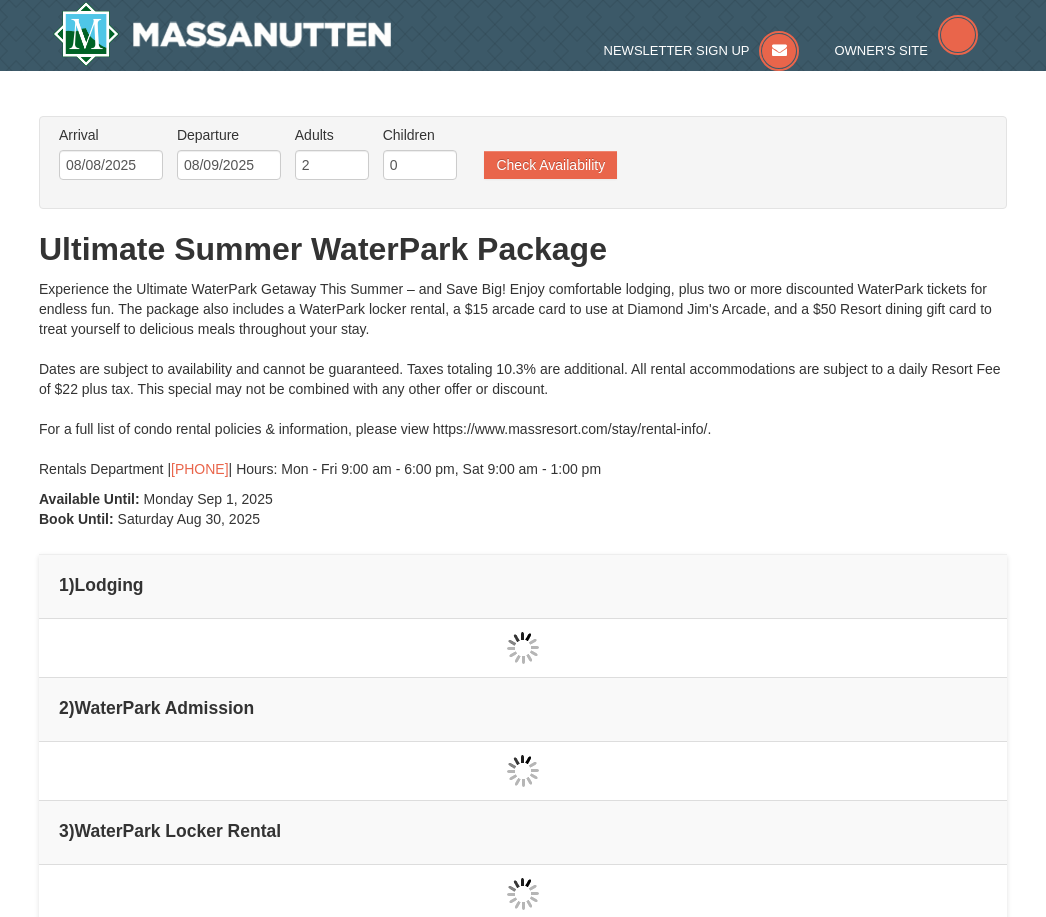 type on "08/08/2025" 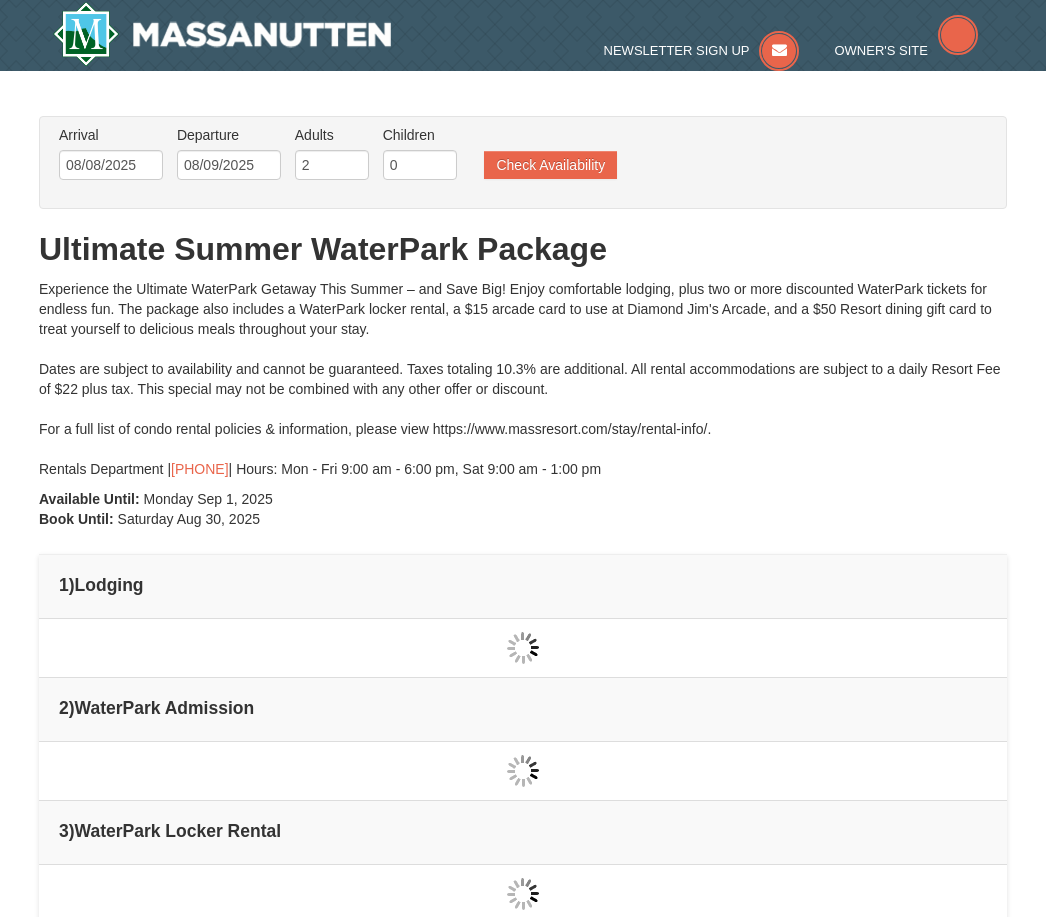 type on "08/08/2025" 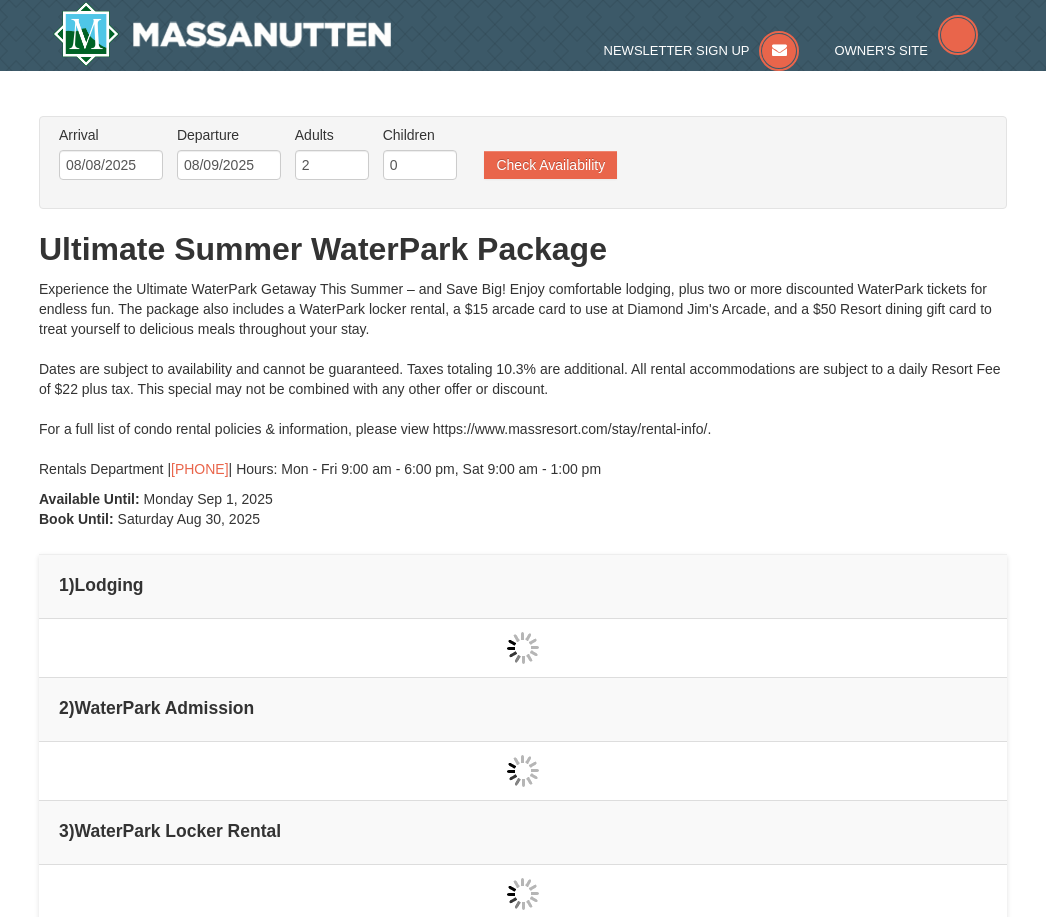 type on "08/08/2025" 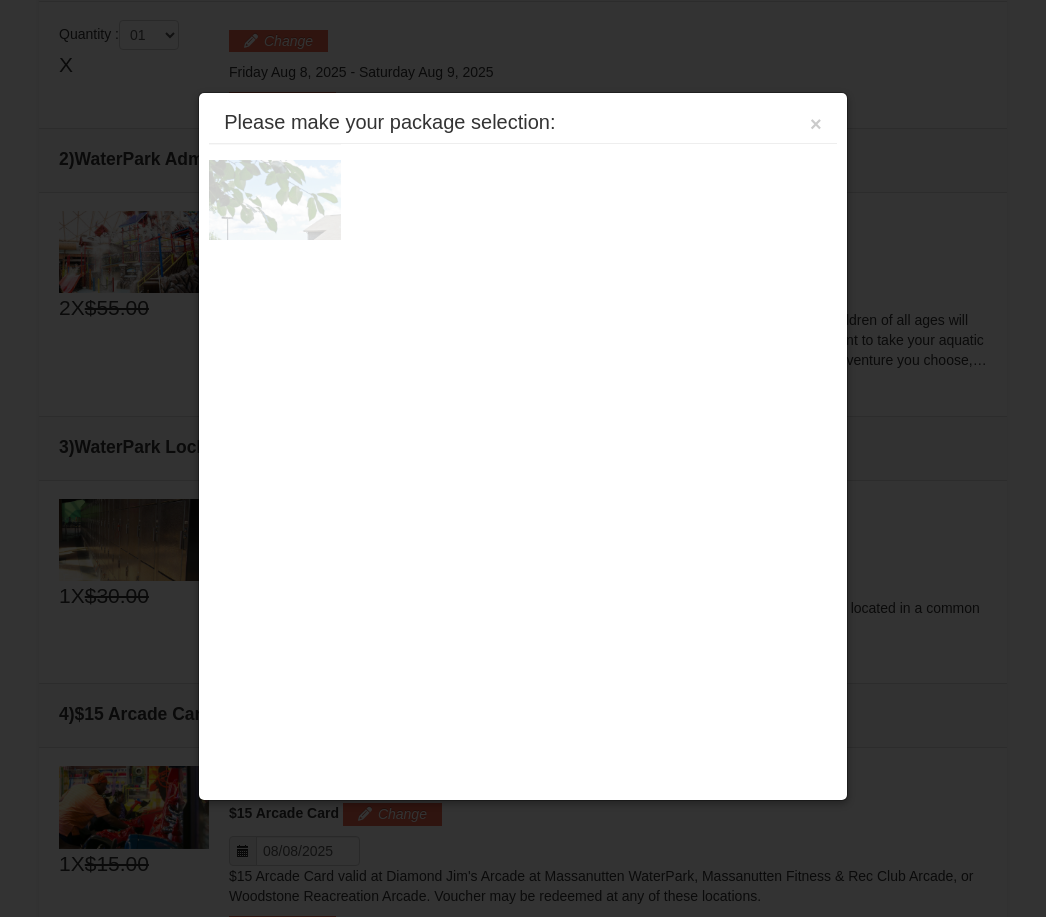 scroll, scrollTop: 632, scrollLeft: 0, axis: vertical 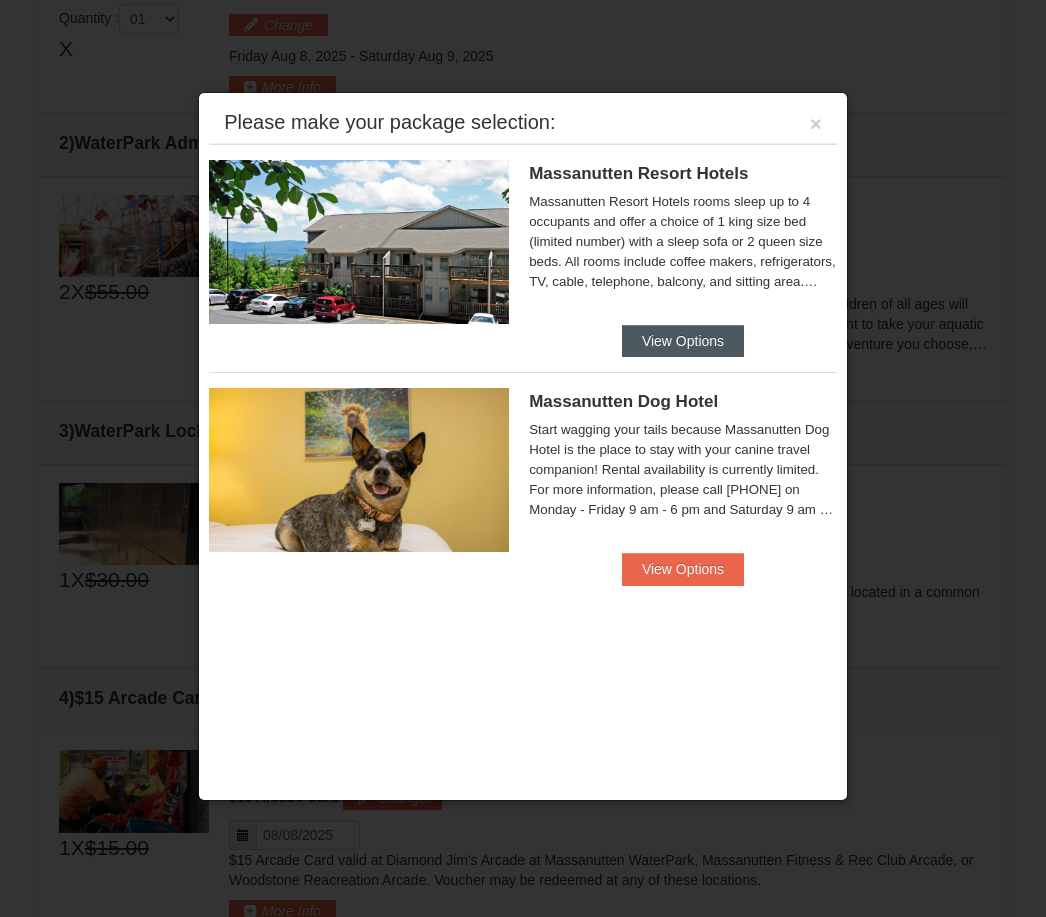 click on "View Options" at bounding box center [683, 341] 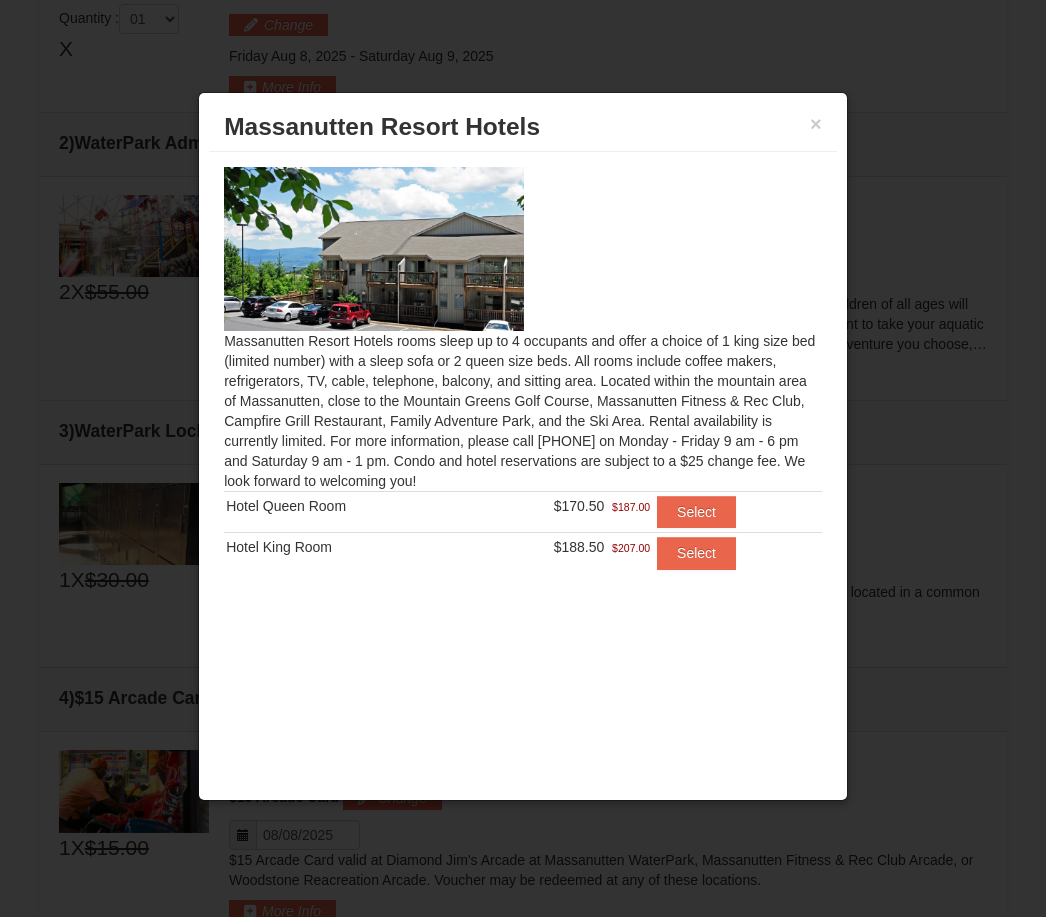 click at bounding box center (523, 458) 